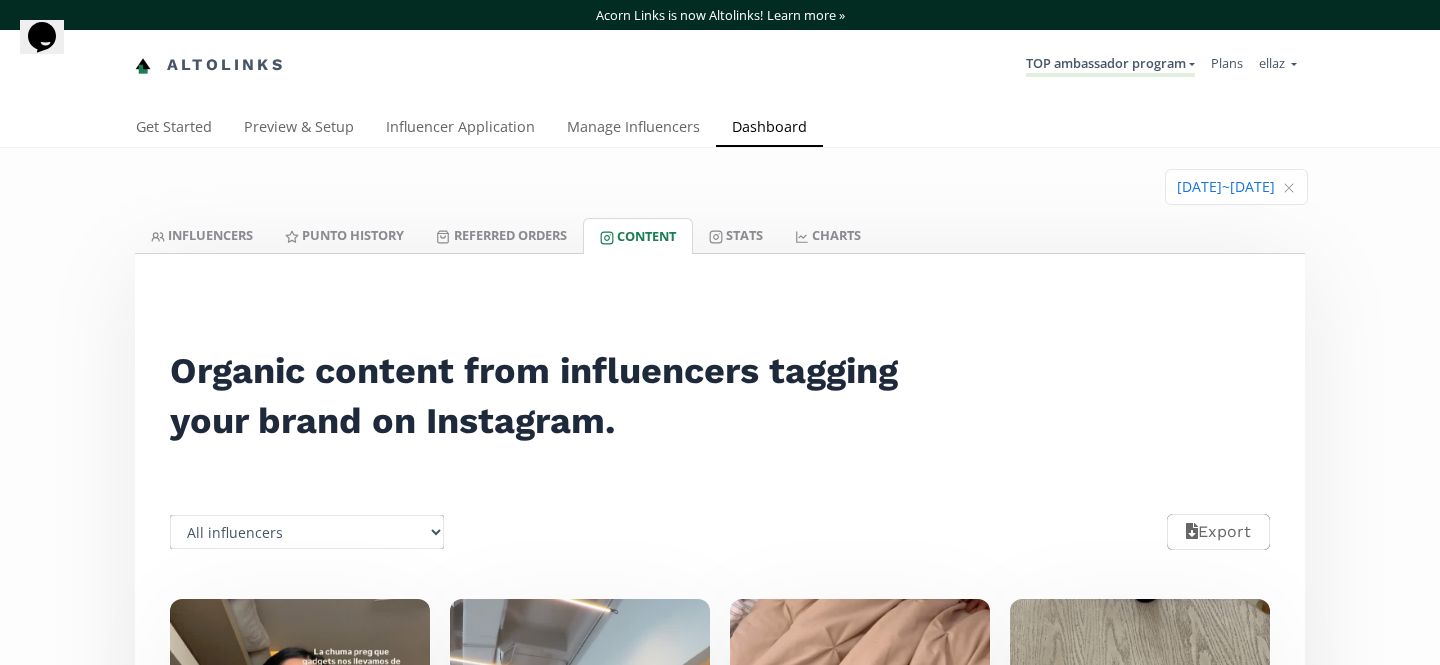 scroll, scrollTop: 0, scrollLeft: 0, axis: both 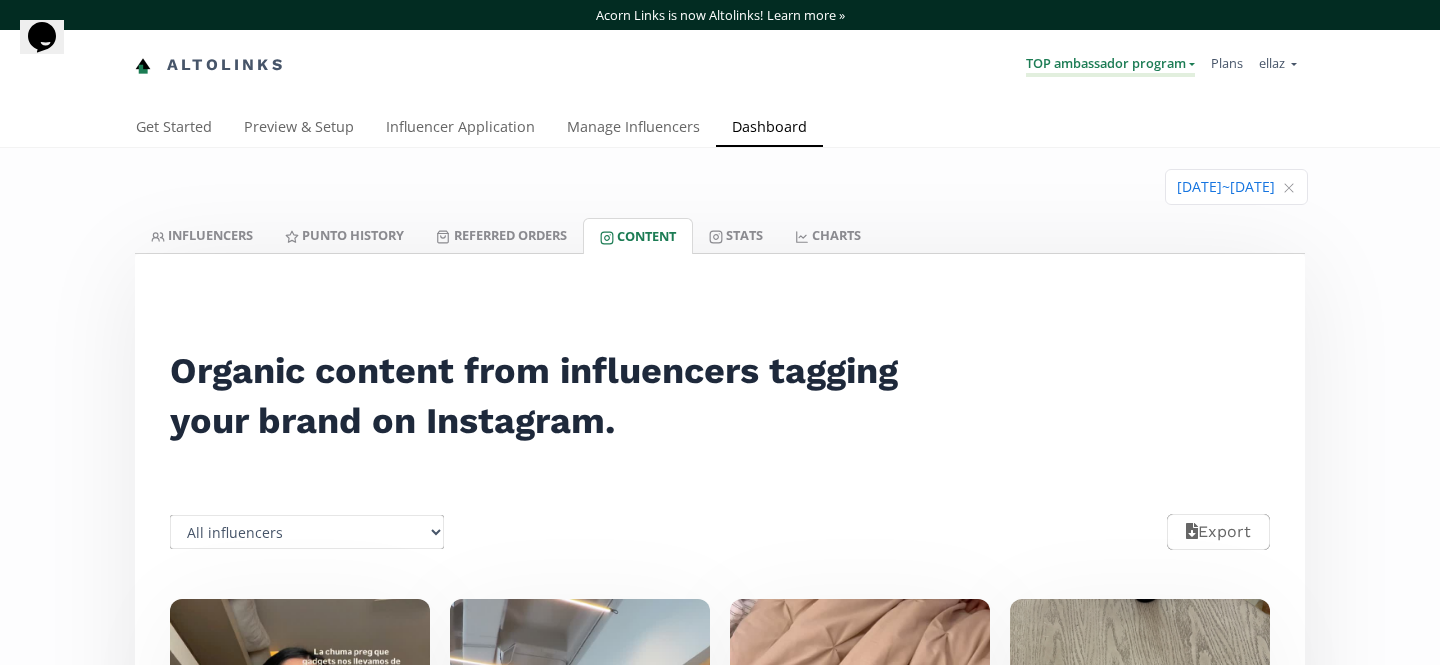click on "TOP ambassador program" at bounding box center (1110, 65) 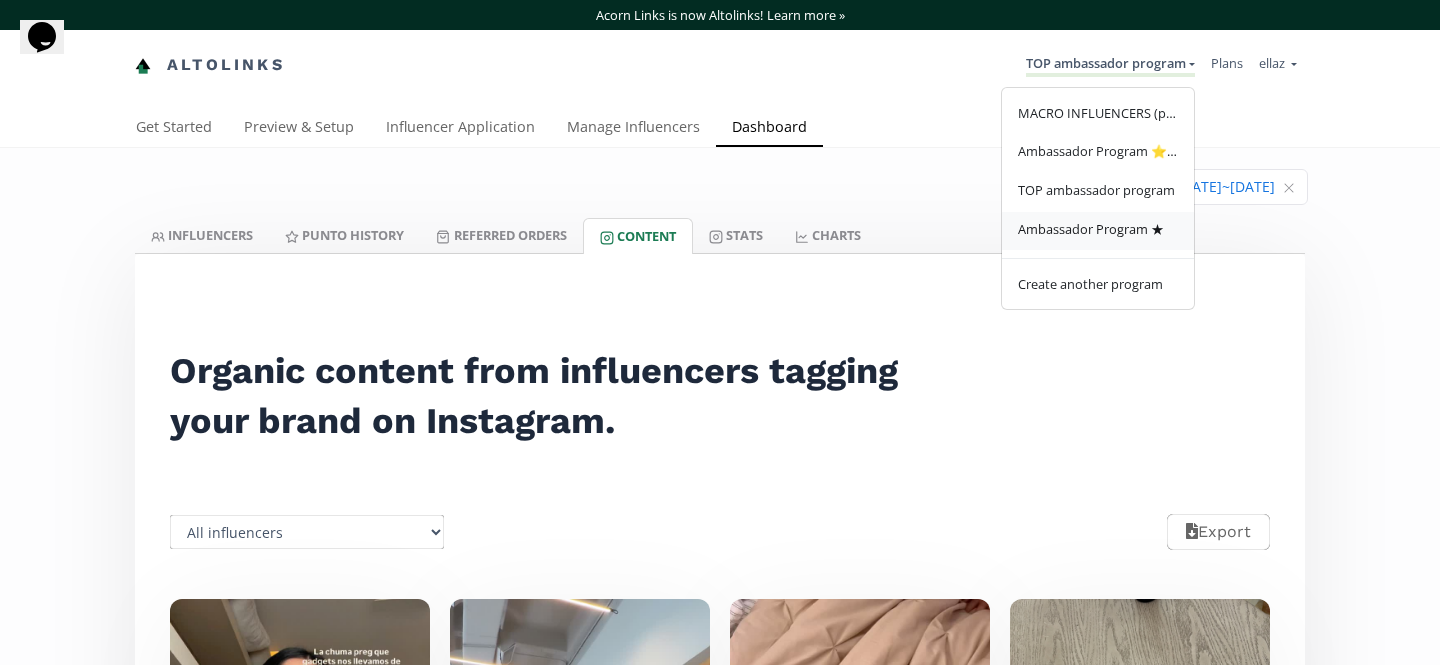click on "Ambassador Program ★" at bounding box center (1091, 229) 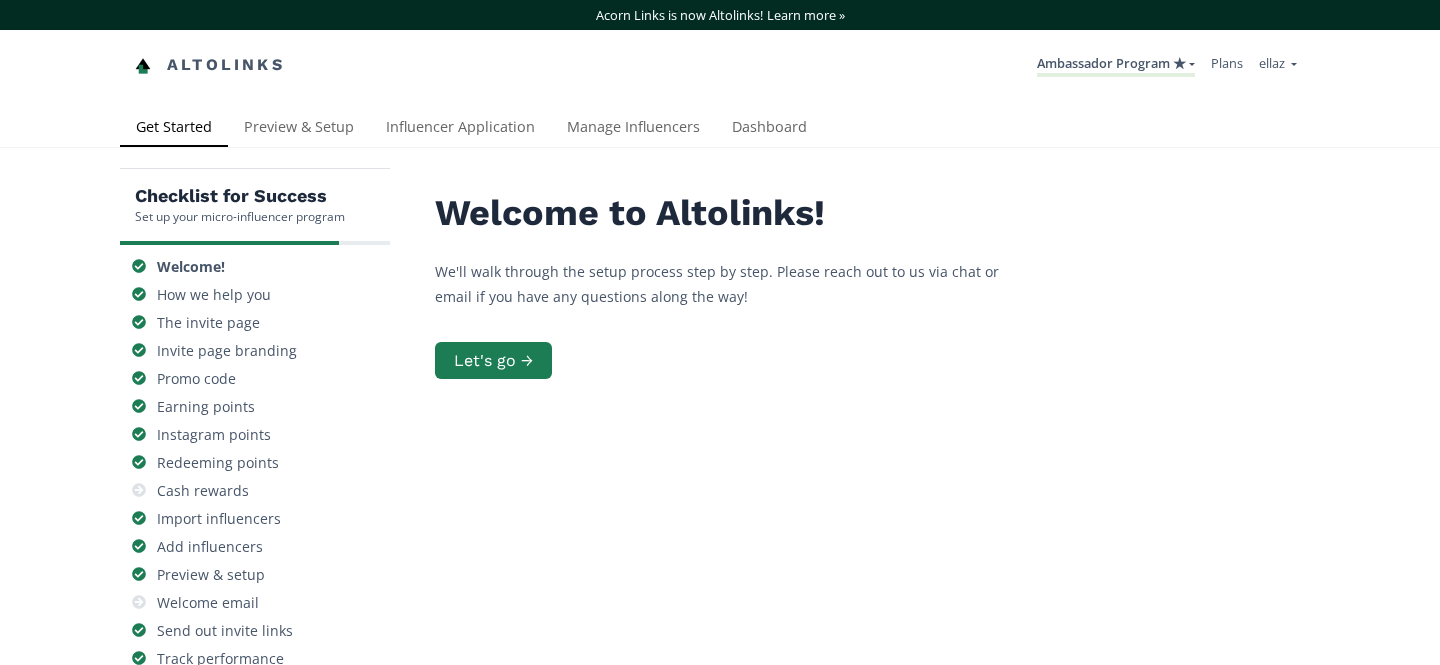 scroll, scrollTop: 0, scrollLeft: 0, axis: both 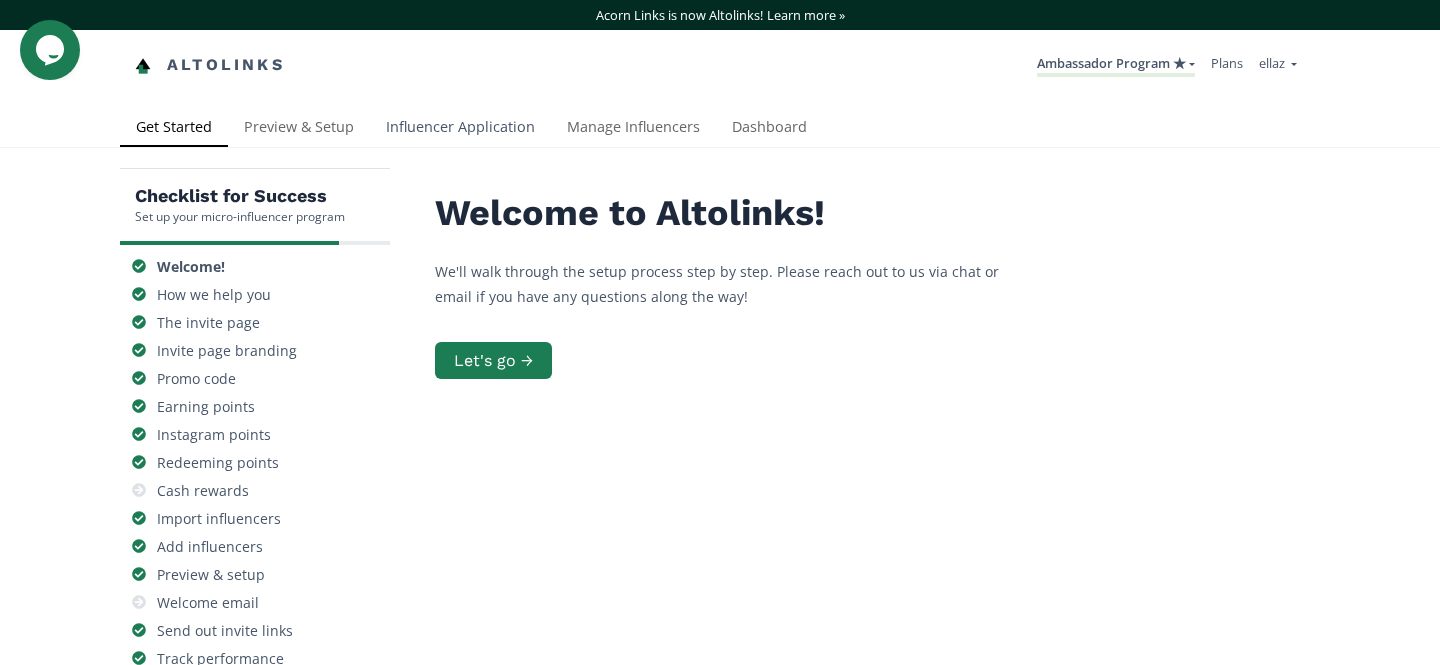 click on "Influencer Application" at bounding box center (460, 129) 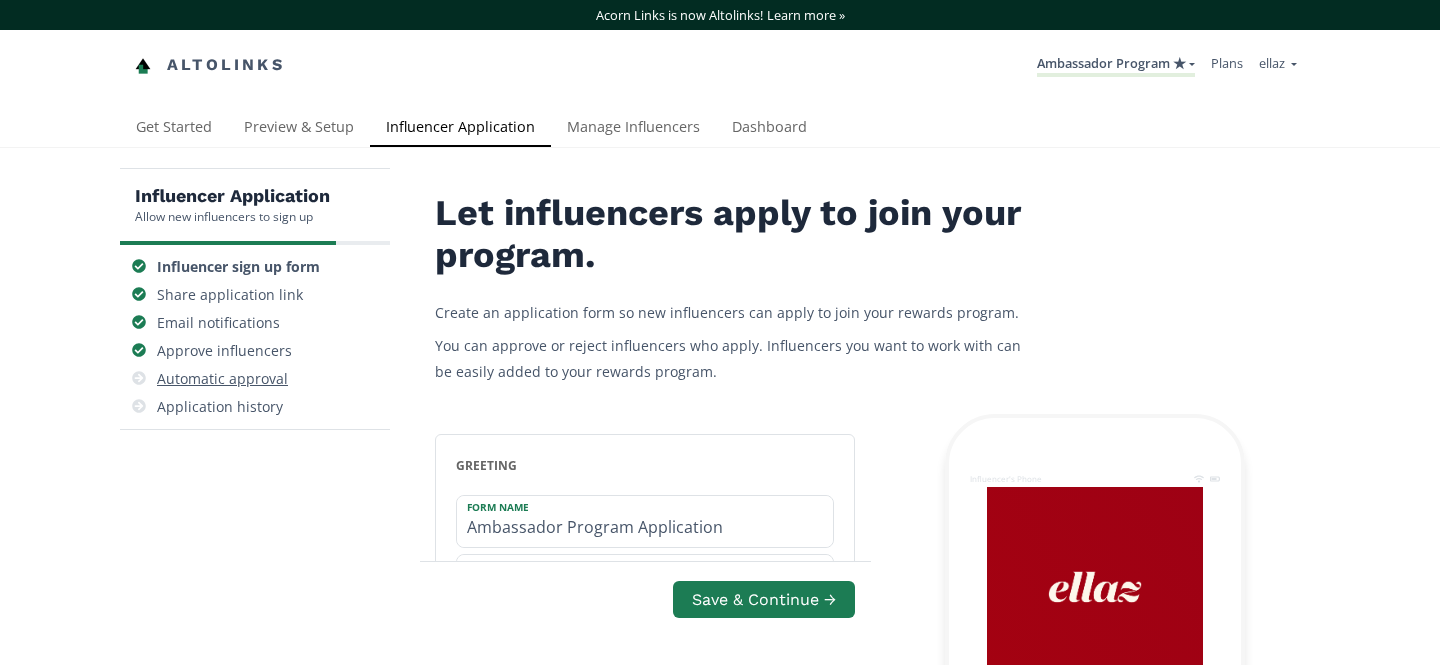 scroll, scrollTop: 0, scrollLeft: 0, axis: both 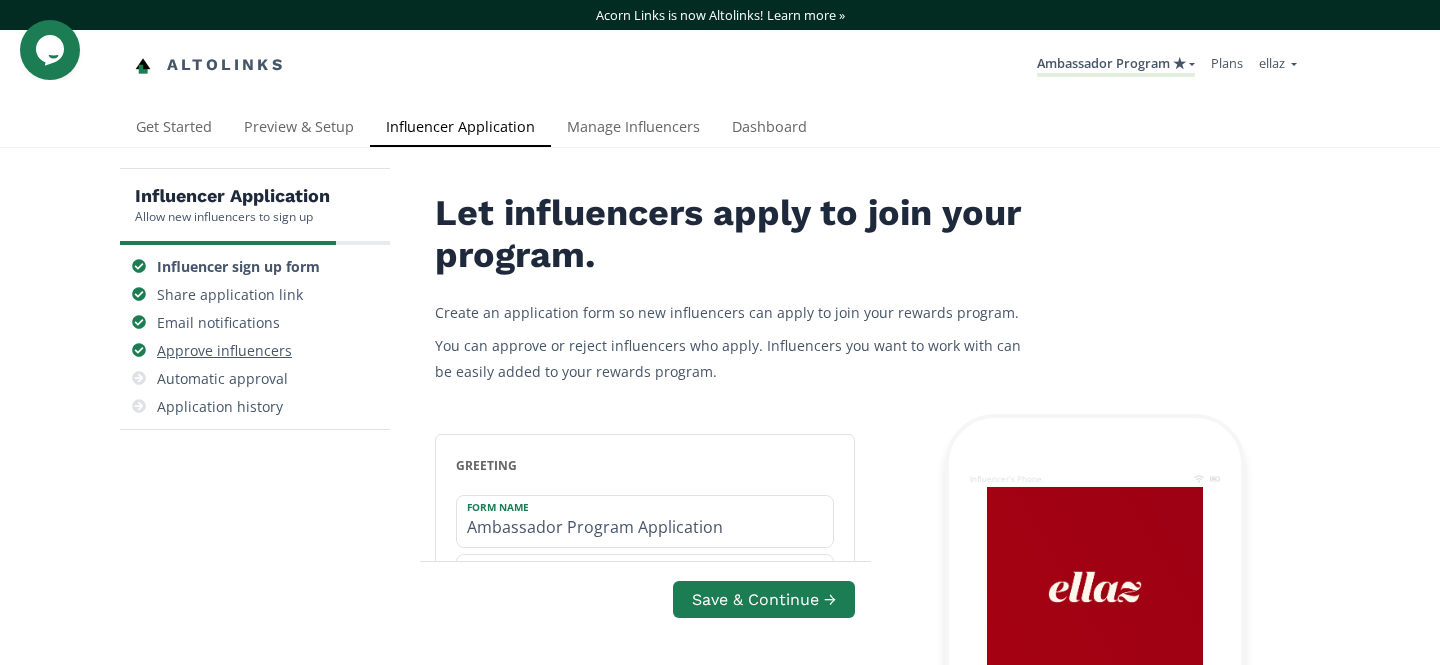 click on "Approve influencers" at bounding box center [224, 351] 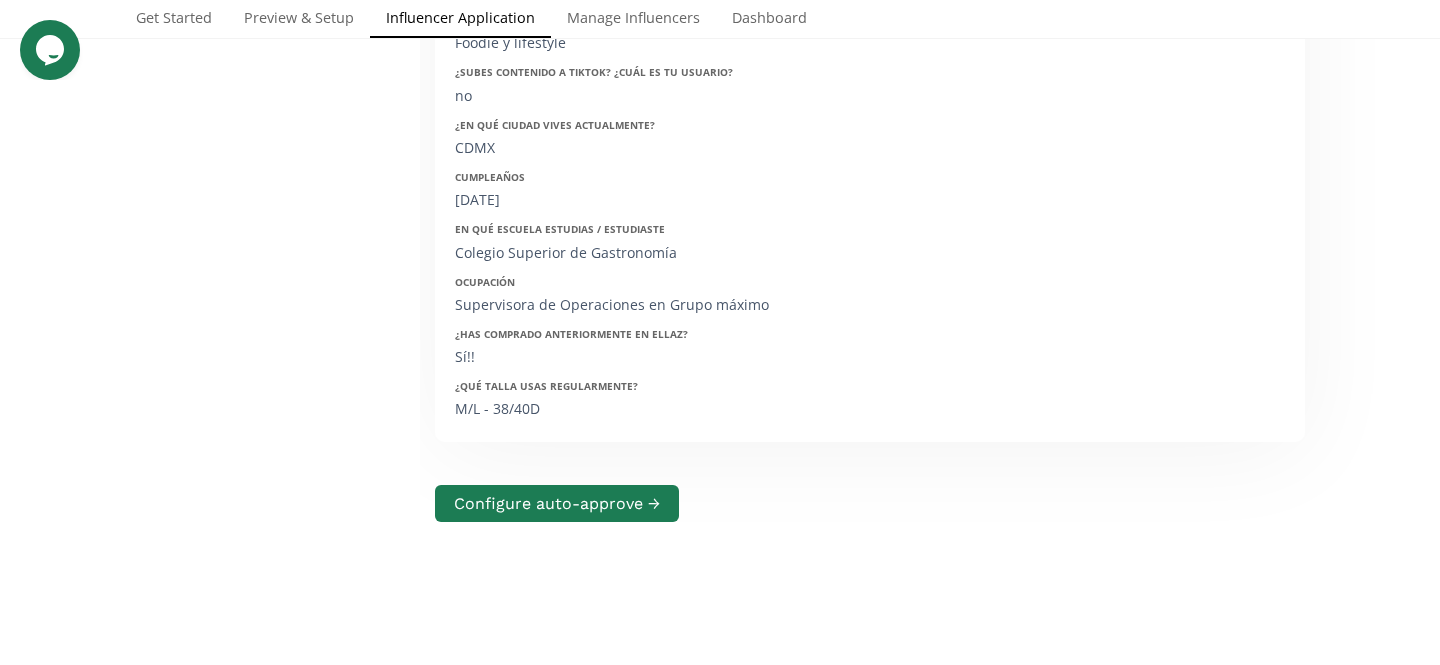 scroll, scrollTop: 0, scrollLeft: 0, axis: both 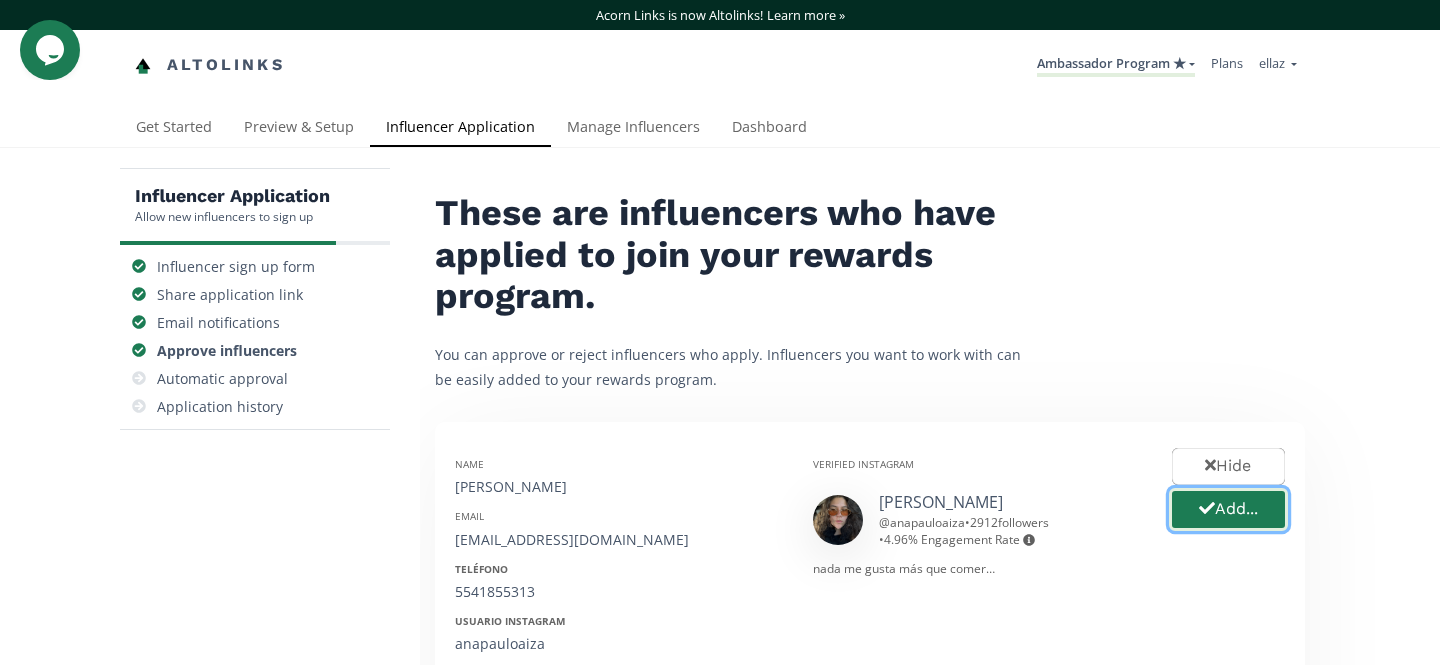 click on "Add..." at bounding box center [1228, 509] 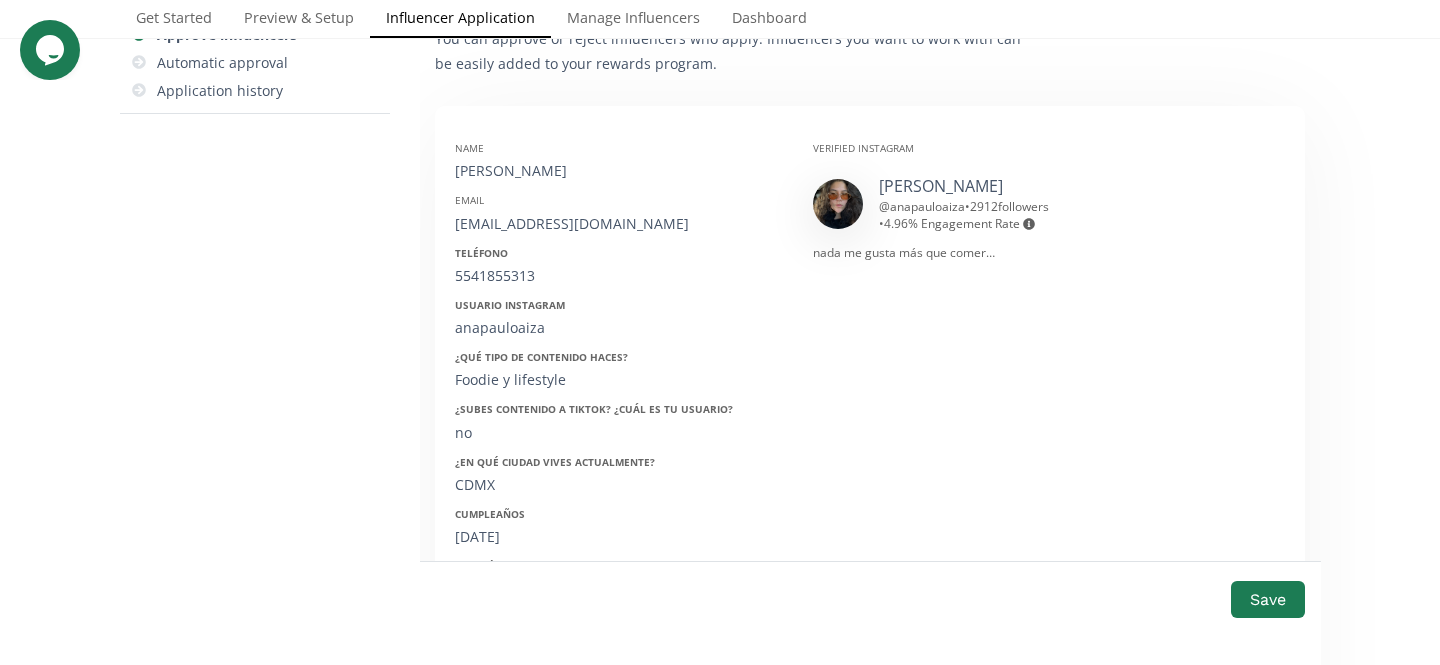 scroll, scrollTop: 402, scrollLeft: 0, axis: vertical 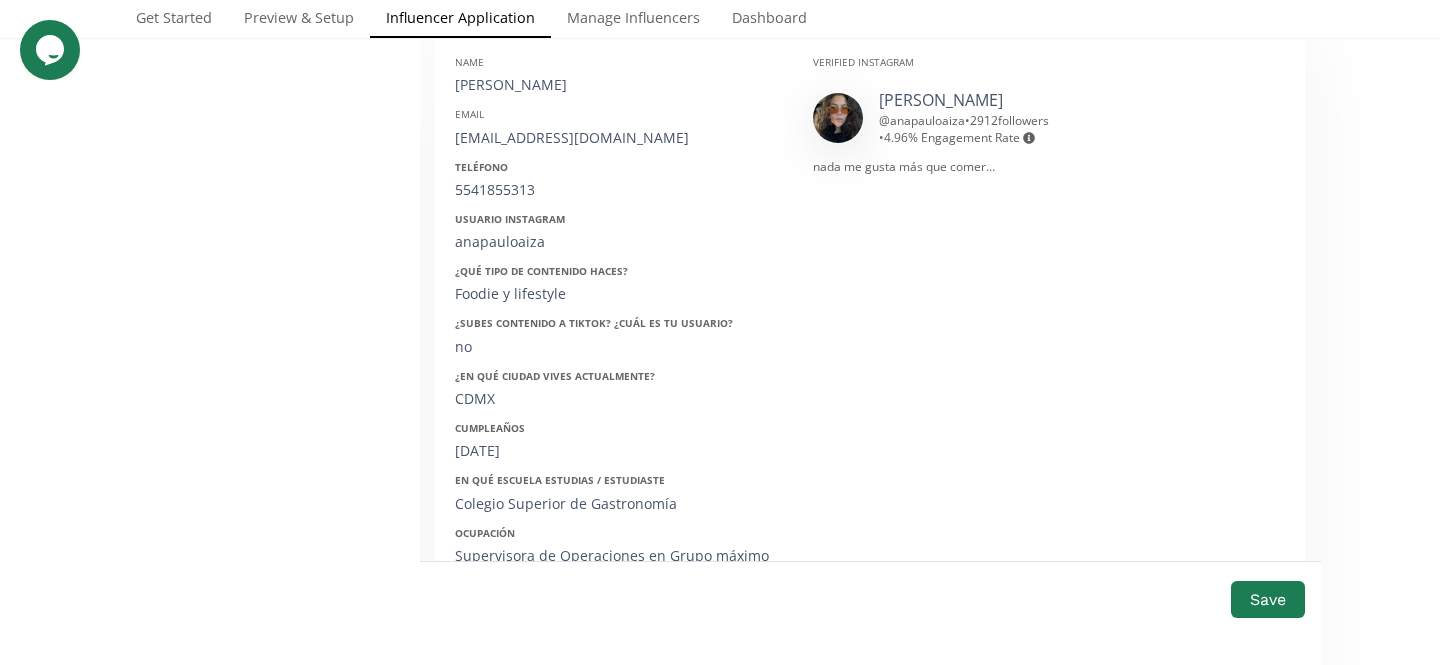 click on "[PERSON_NAME]" at bounding box center (619, 85) 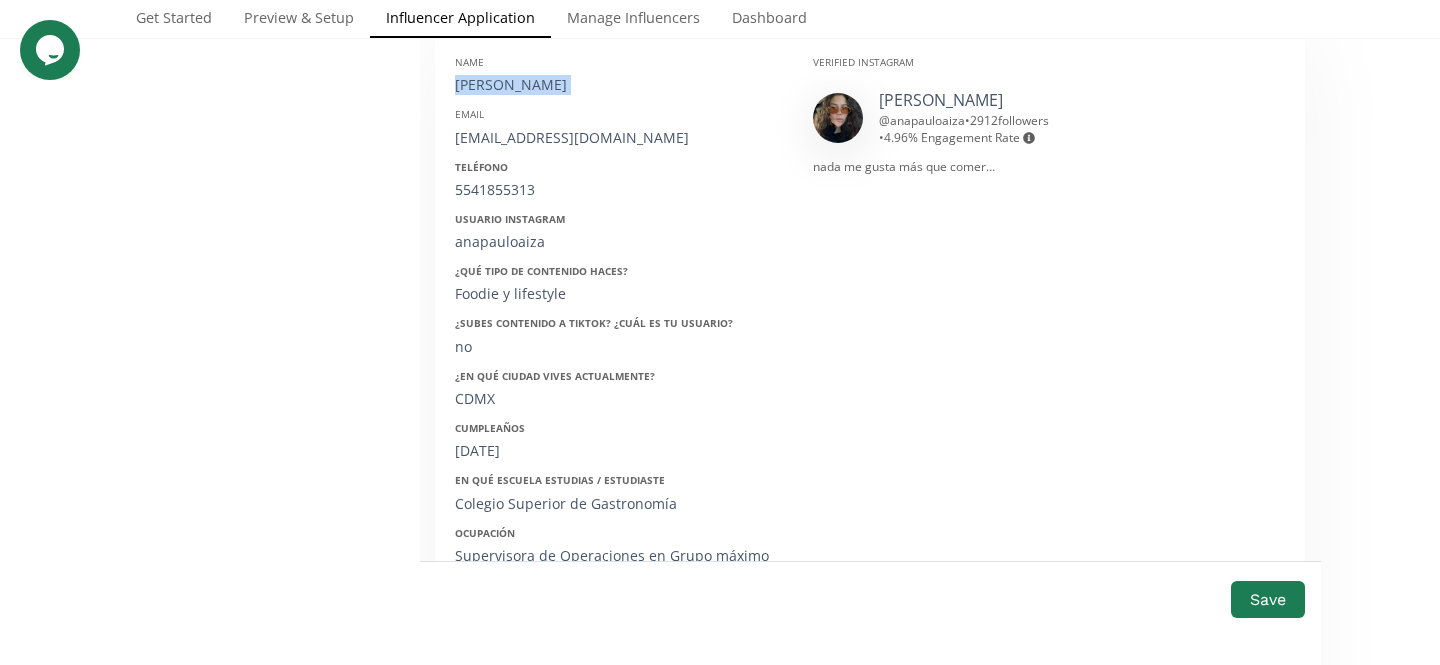 click on "[PERSON_NAME] [PERSON_NAME]" at bounding box center (619, 85) 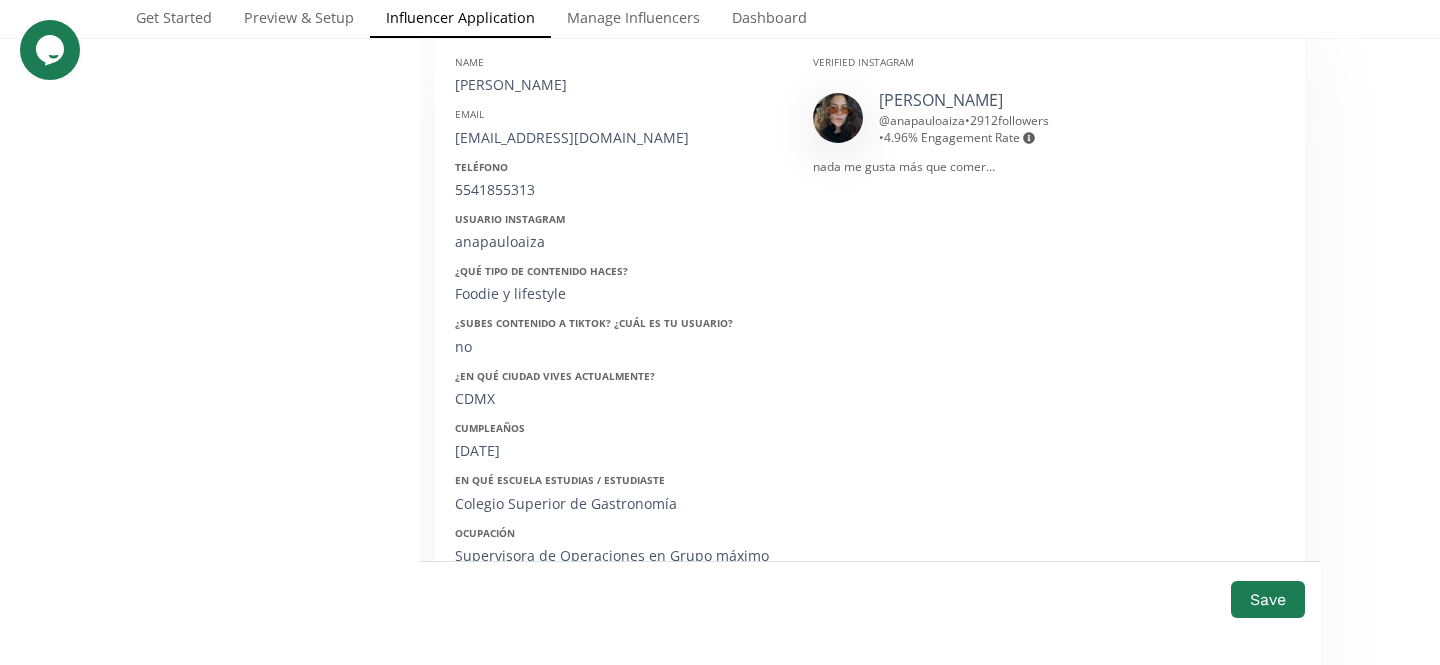 click on "alnaniloa@gmail.com" at bounding box center [619, 138] 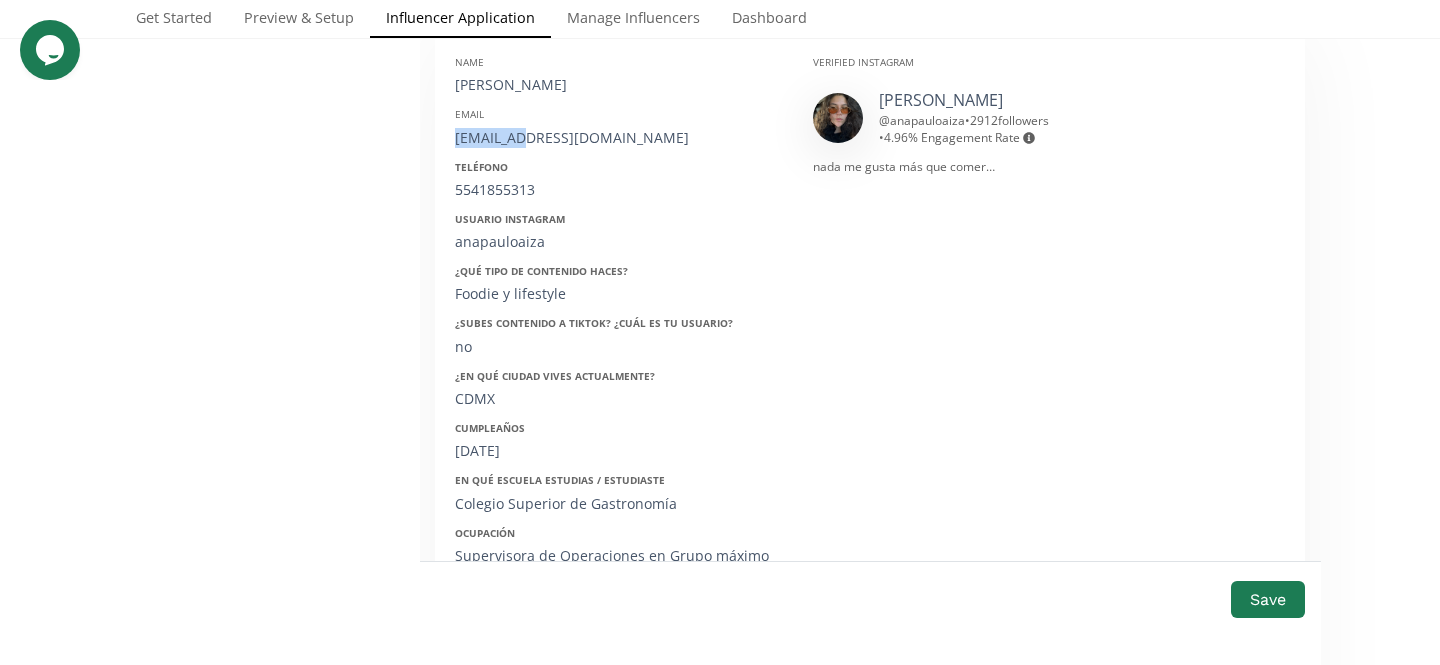 click on "alnaniloa@gmail.com" at bounding box center (619, 138) 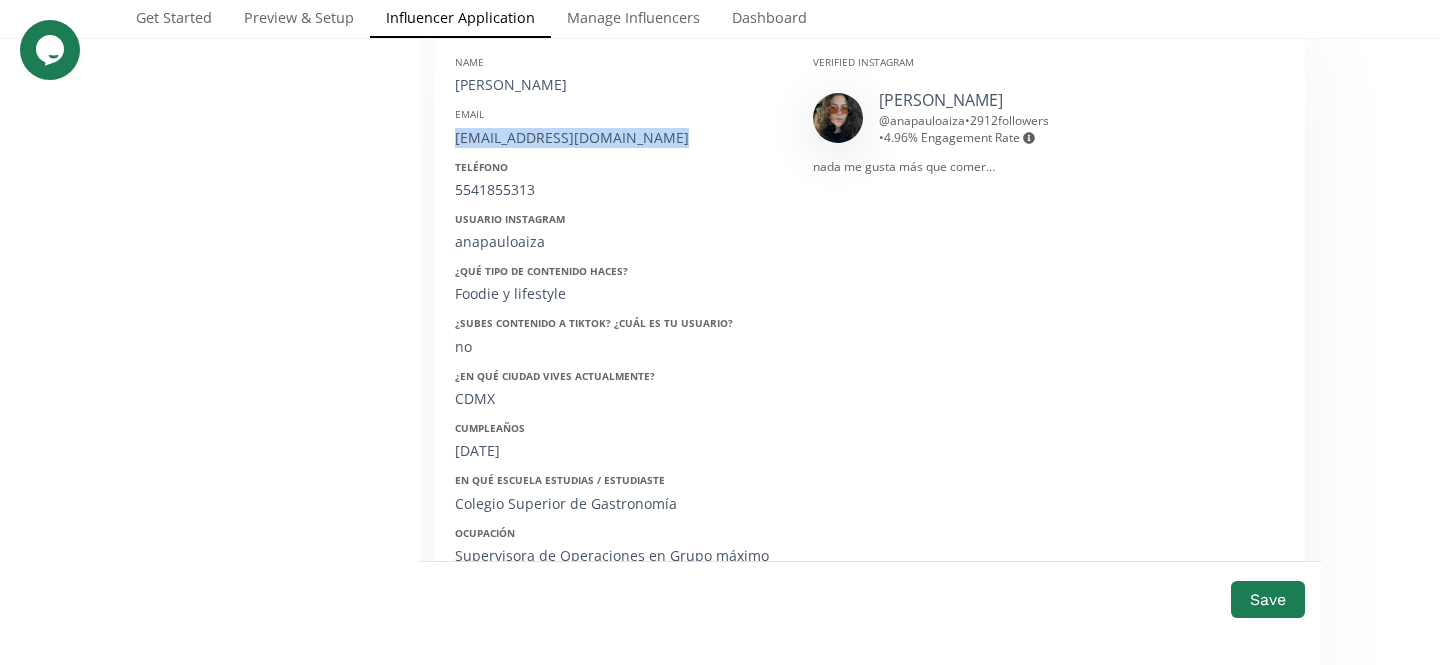 click on "alnaniloa@gmail.com" at bounding box center [619, 138] 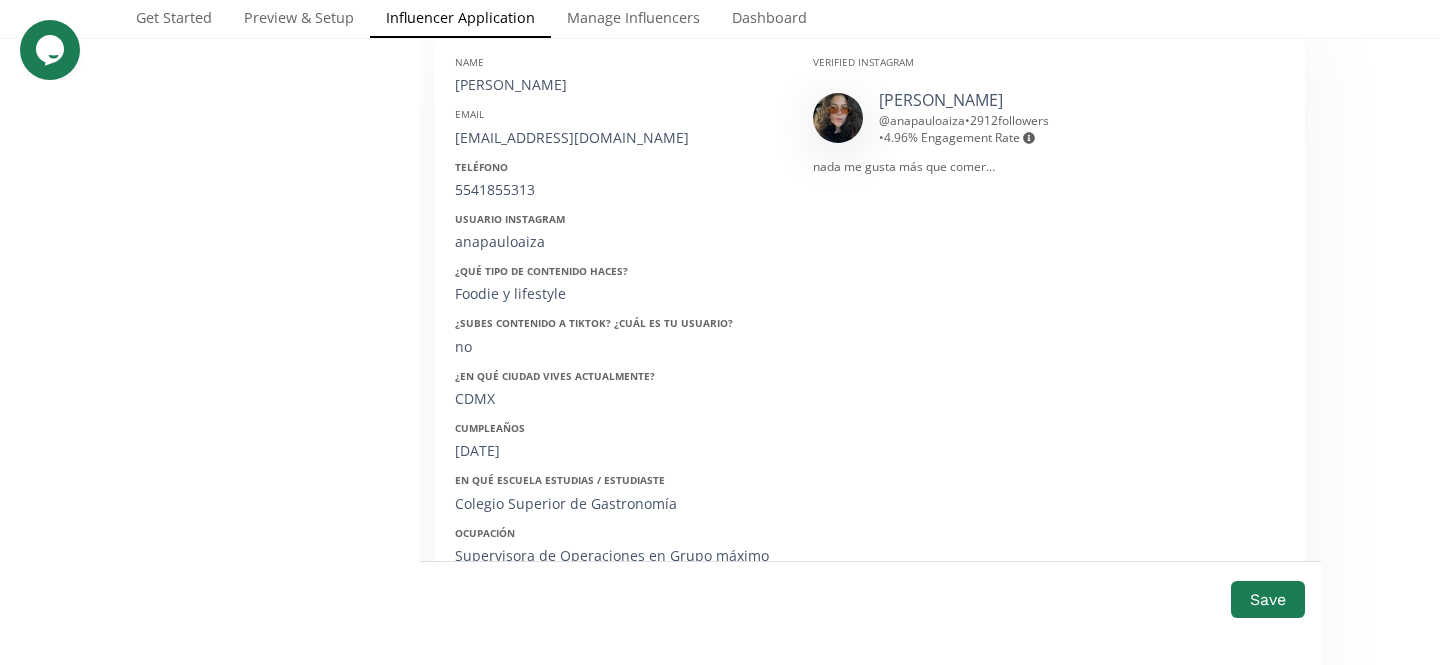 click on "Name Ana Paula Loaiza Rosillo Email alnaniloa@gmail.com Teléfono 5541855313 Usuario Instagram anapauloaiza ¿Qué tipo de contenido haces? Foodie y lifestyle ¿Subes contenido a Tiktok? ¿Cuál es tu usuario? no ¿En qué ciudad vives actualmente? CDMX Cumpleaños 12/03/2001 En qué escuela estudias / estudiaste  Colegio Superior de Gastronomía Ocupación Supervisora de Operaciones en Grupo máximo ¿Has comprado anteriormente en ellaz? Sí!! ¿Qué talla usas regularmente?  M/L - 38/40D" at bounding box center (619, 356) 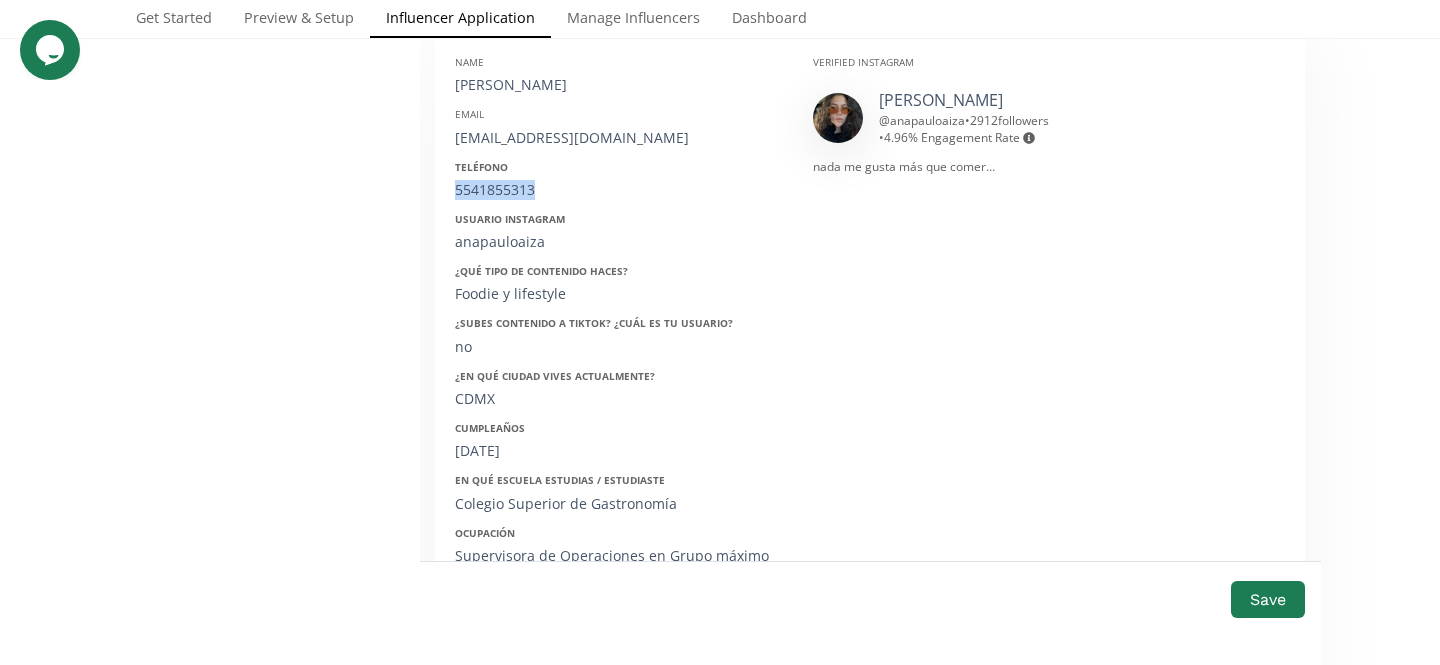 click on "5541855313" at bounding box center [619, 190] 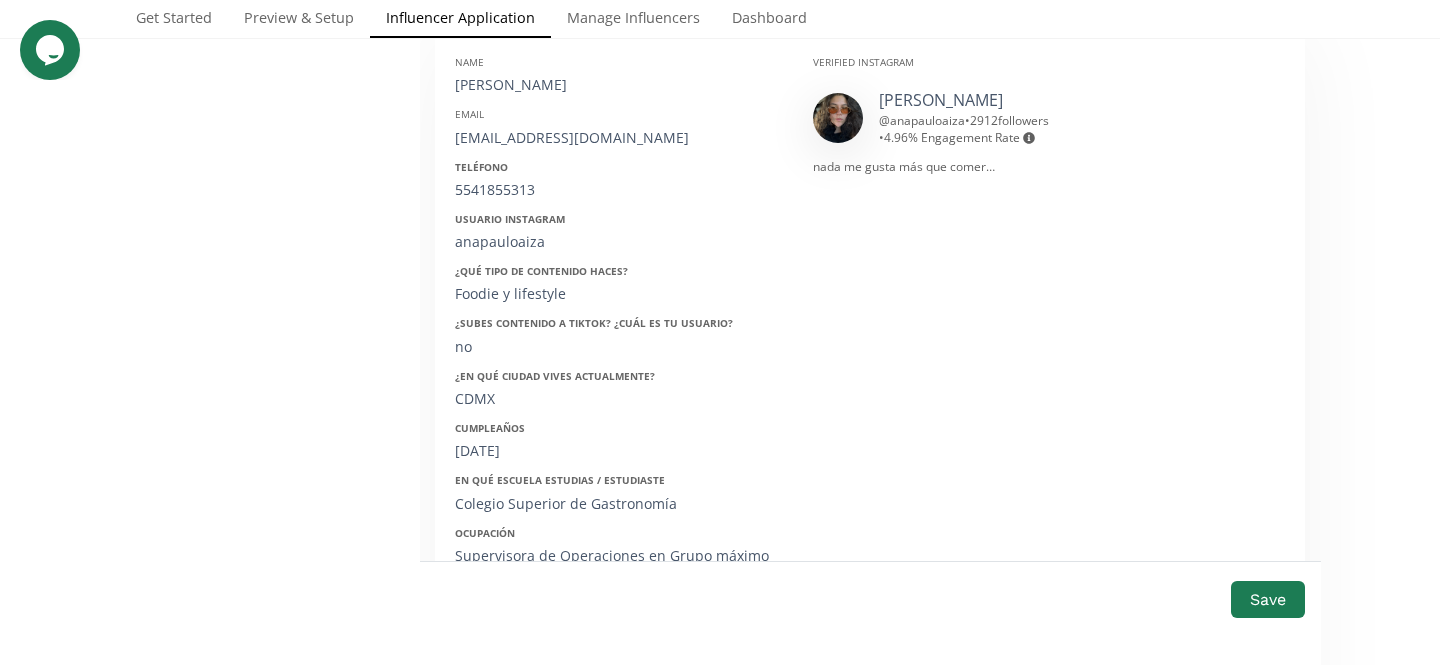 click on "anapauloaiza" at bounding box center [619, 242] 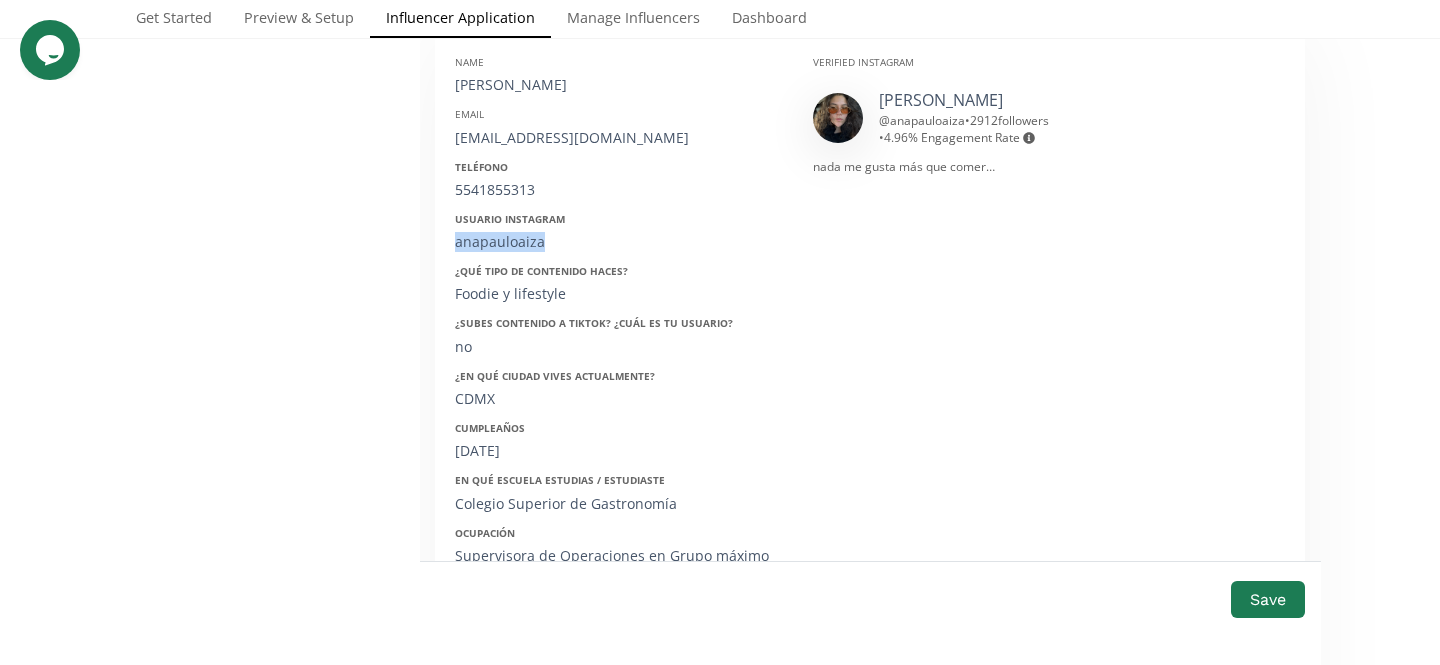 click on "anapauloaiza" at bounding box center (619, 242) 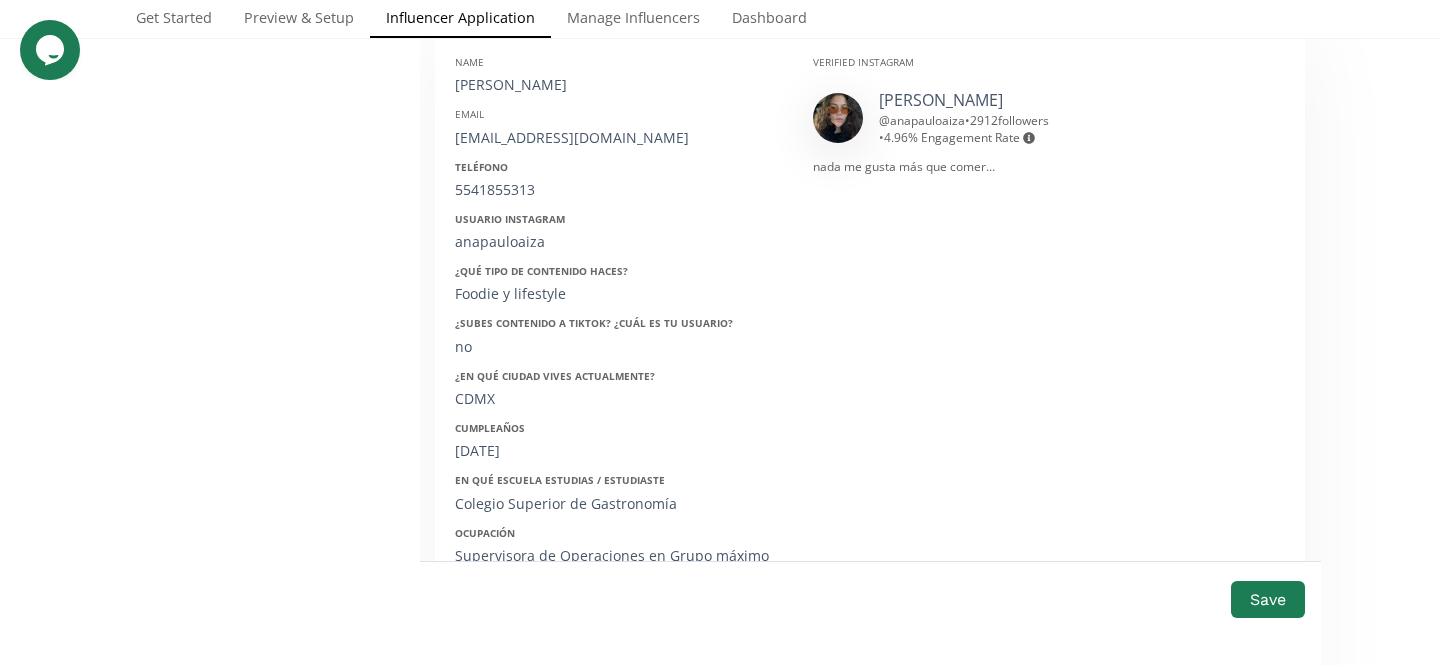 click on "Email" at bounding box center (619, 114) 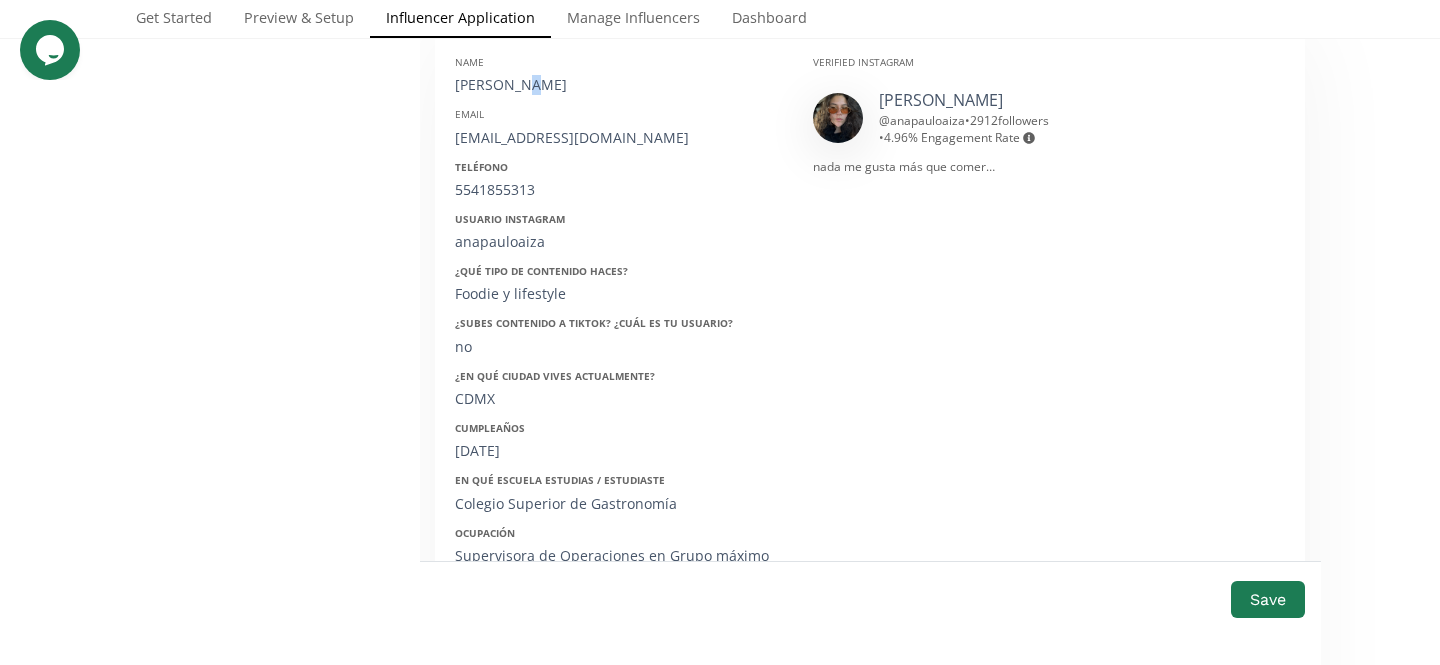 click on "[PERSON_NAME] [PERSON_NAME]" at bounding box center [619, 85] 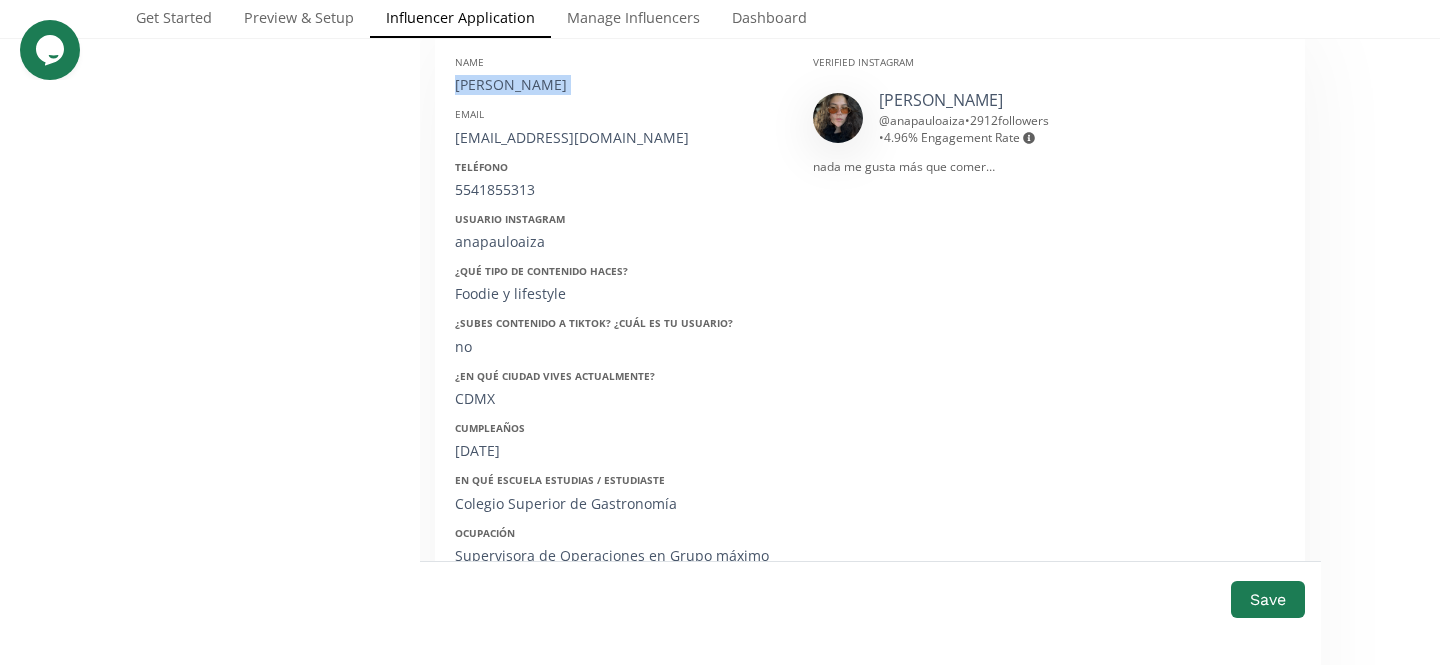 click on "[PERSON_NAME] [PERSON_NAME]" at bounding box center [619, 85] 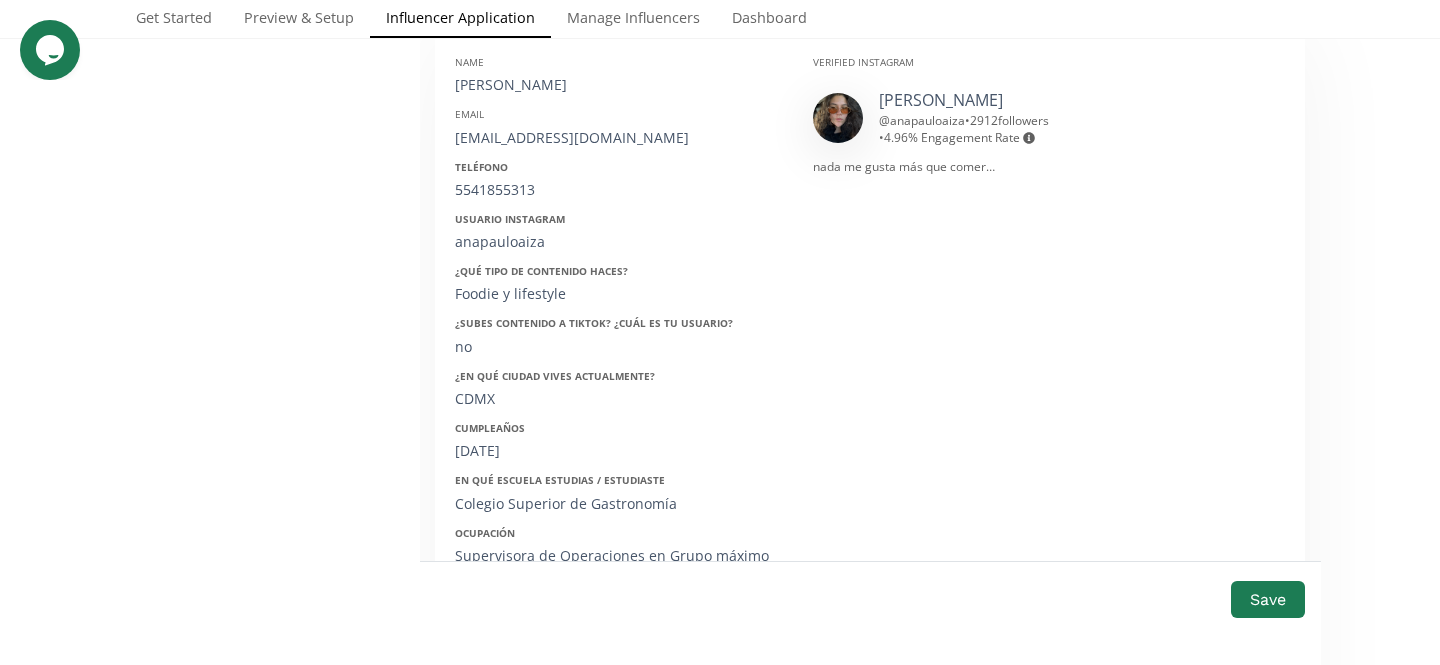 click on "alnaniloa@gmail.com" at bounding box center (619, 138) 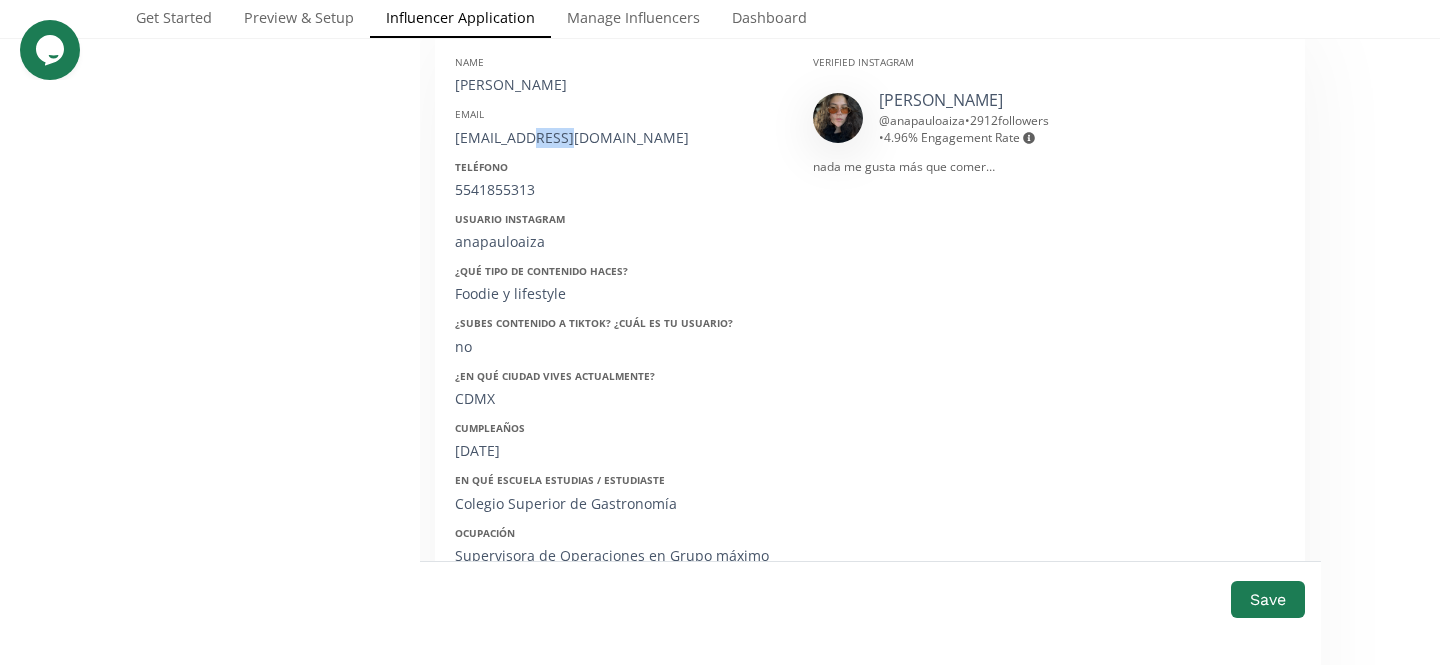 click on "alnaniloa@gmail.com" at bounding box center (619, 138) 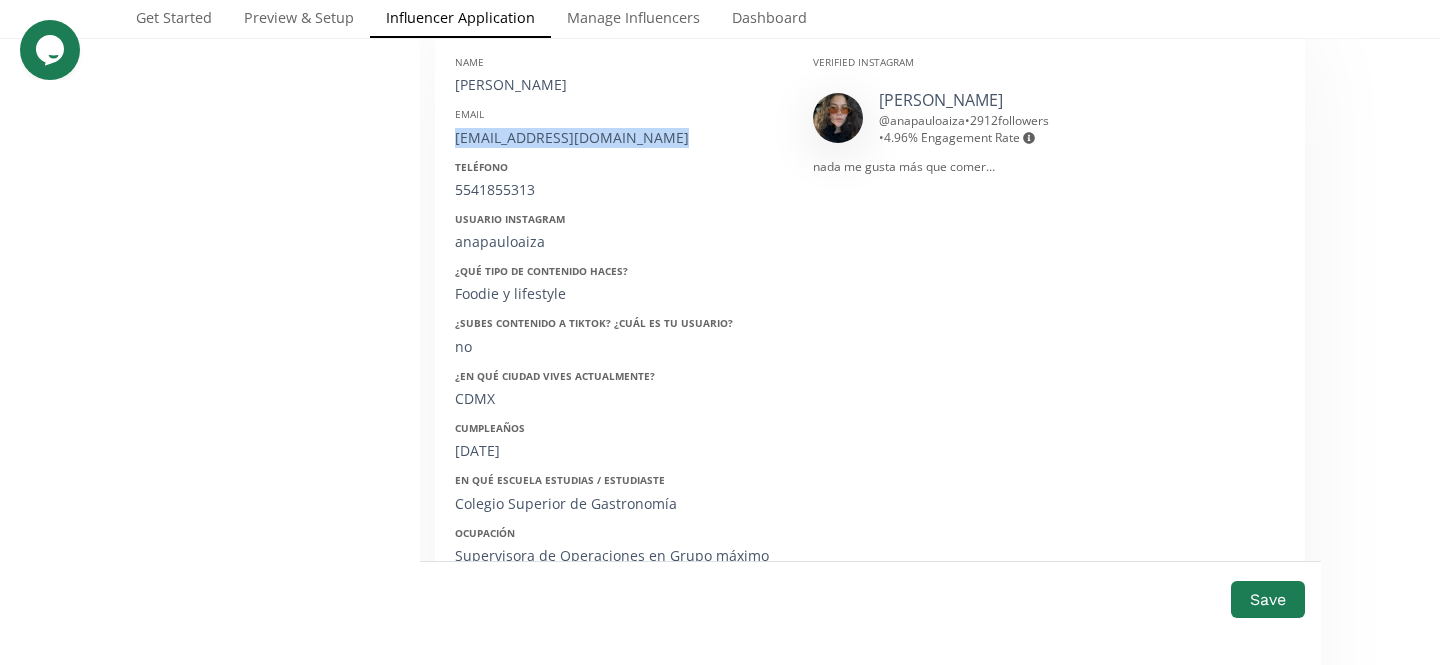click on "alnaniloa@gmail.com" at bounding box center (619, 138) 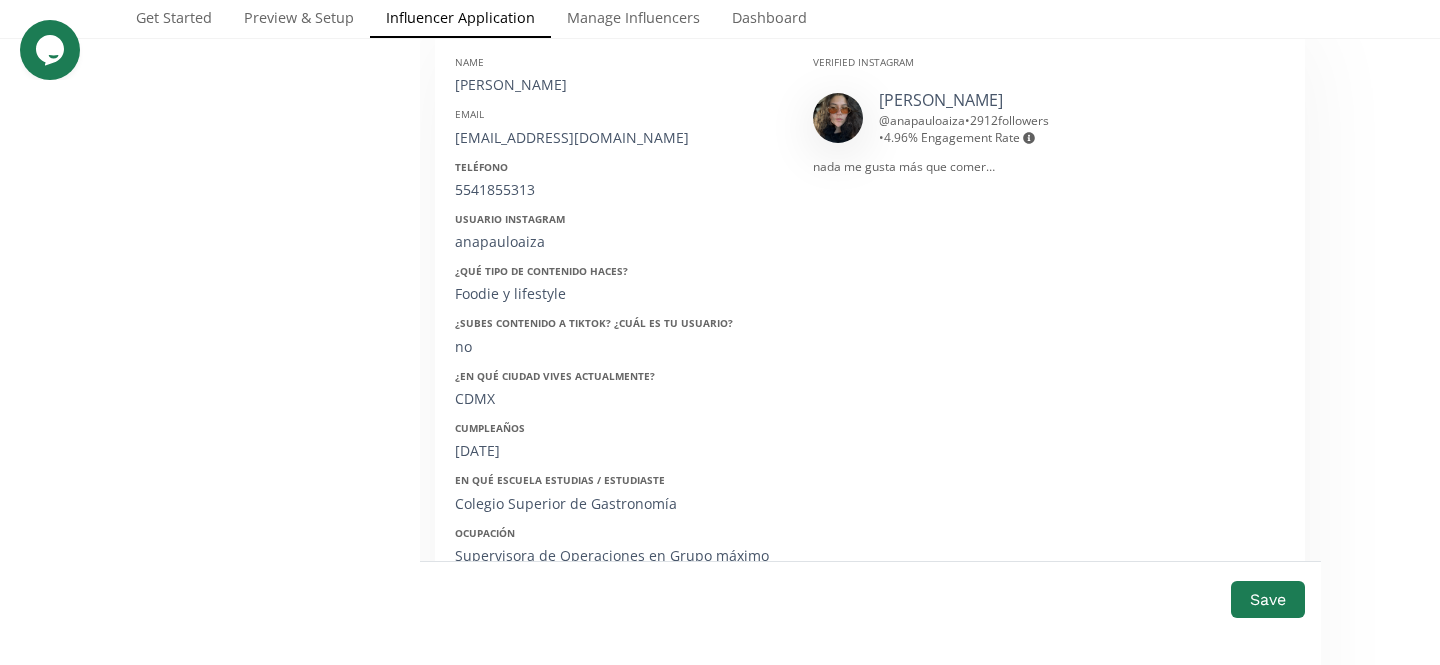 click on "5541855313" at bounding box center [619, 190] 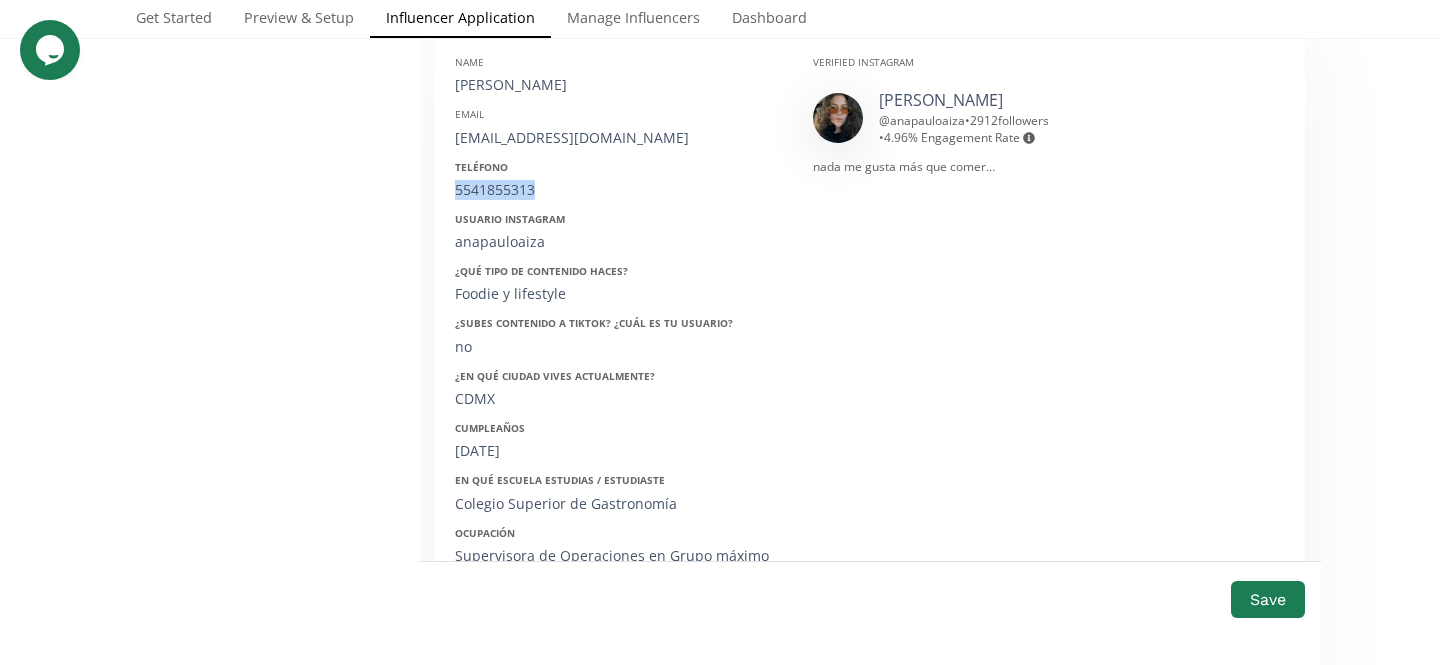 click on "5541855313" at bounding box center [619, 190] 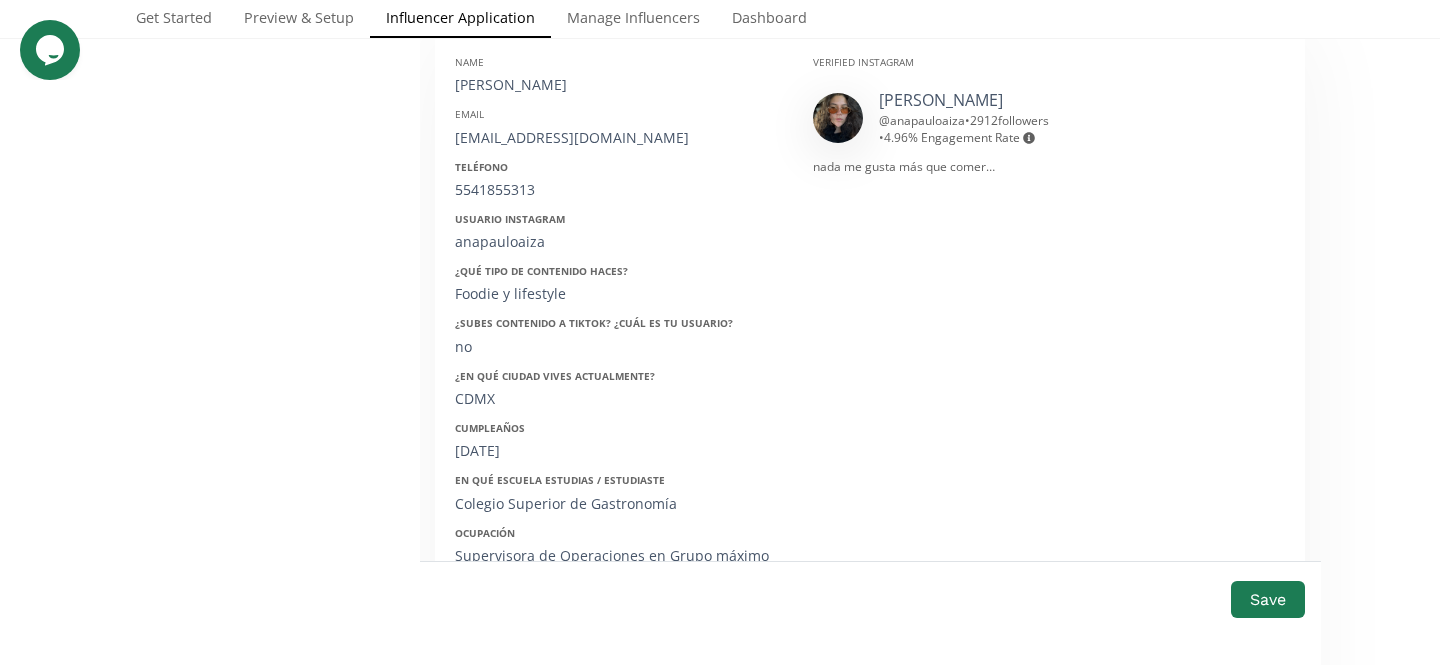 click on "anapauloaiza" at bounding box center (619, 242) 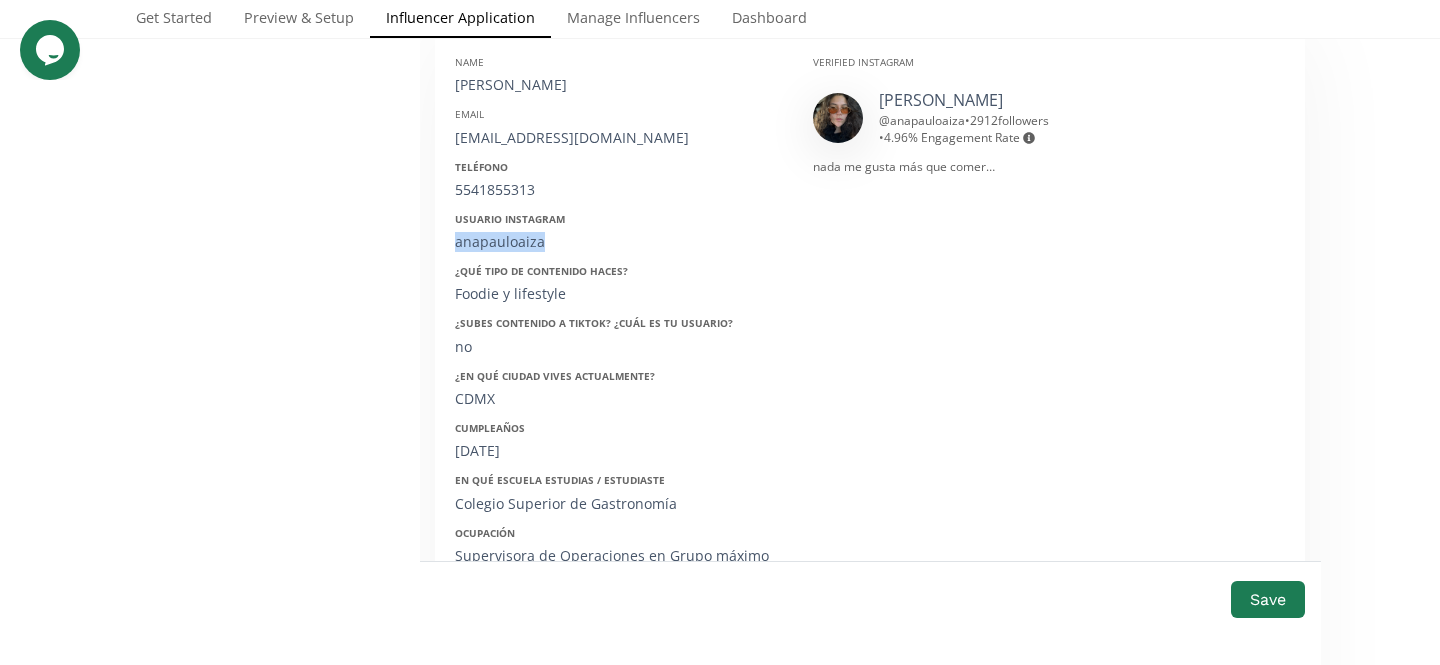 click on "anapauloaiza" at bounding box center (619, 242) 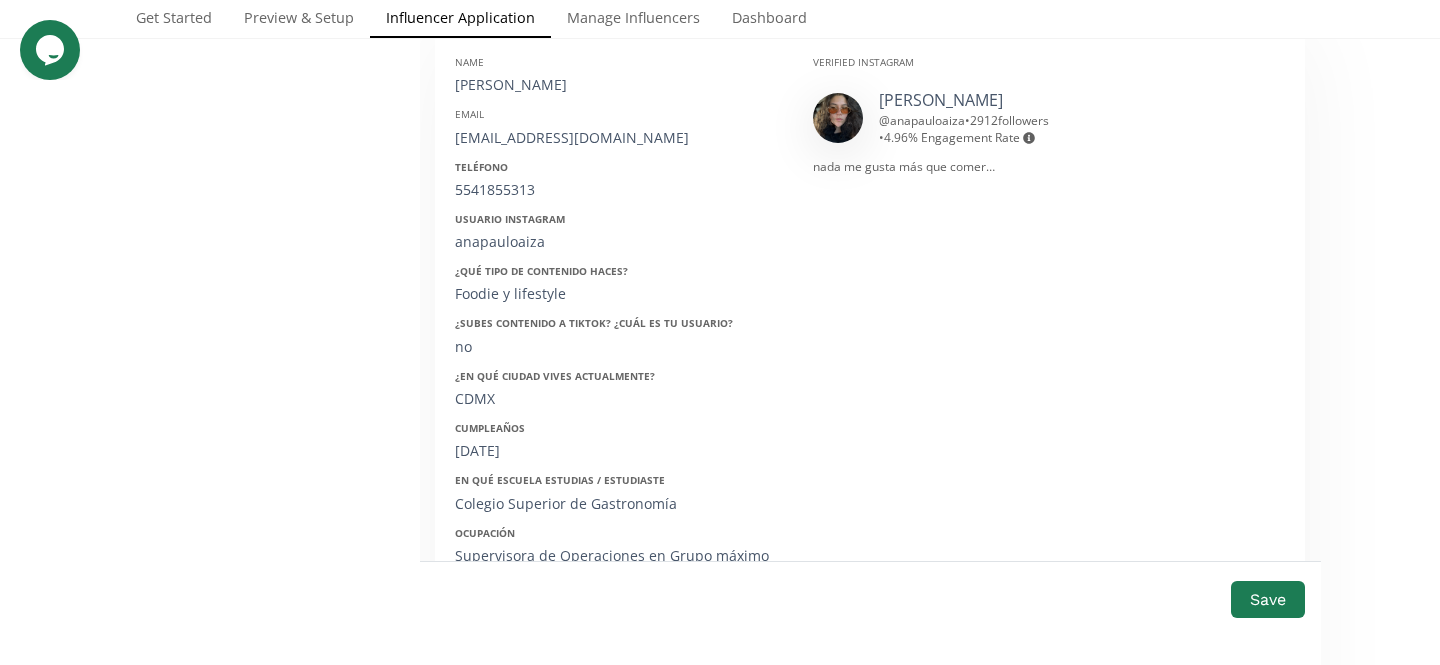click on "Foodie y lifestyle" at bounding box center [619, 294] 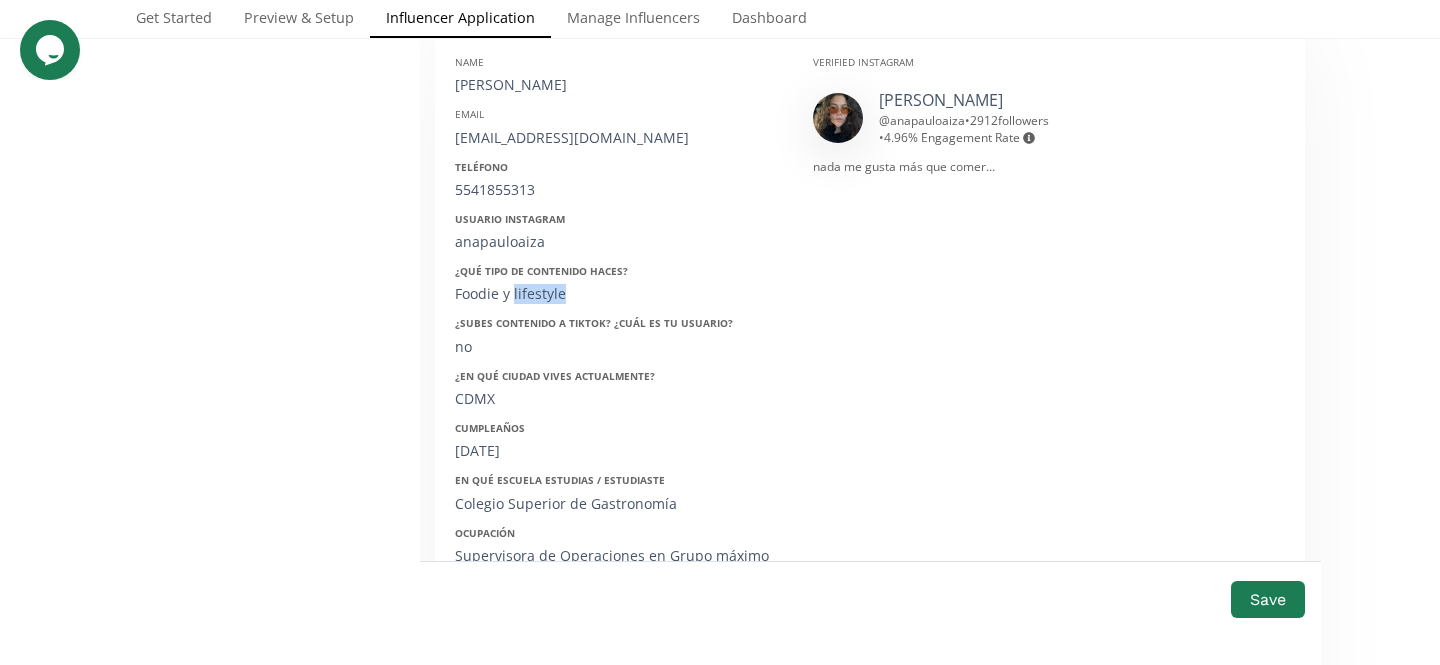click on "Foodie y lifestyle" at bounding box center [619, 294] 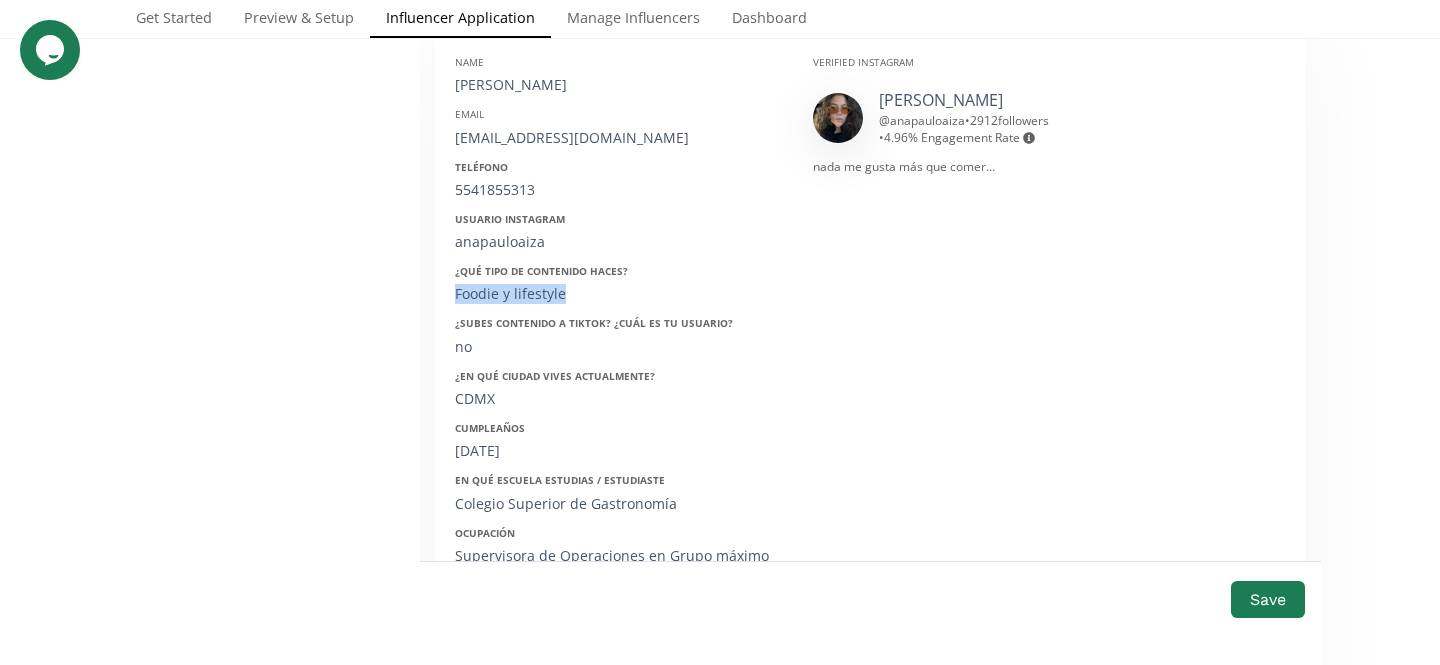 click on "Foodie y lifestyle" at bounding box center [619, 294] 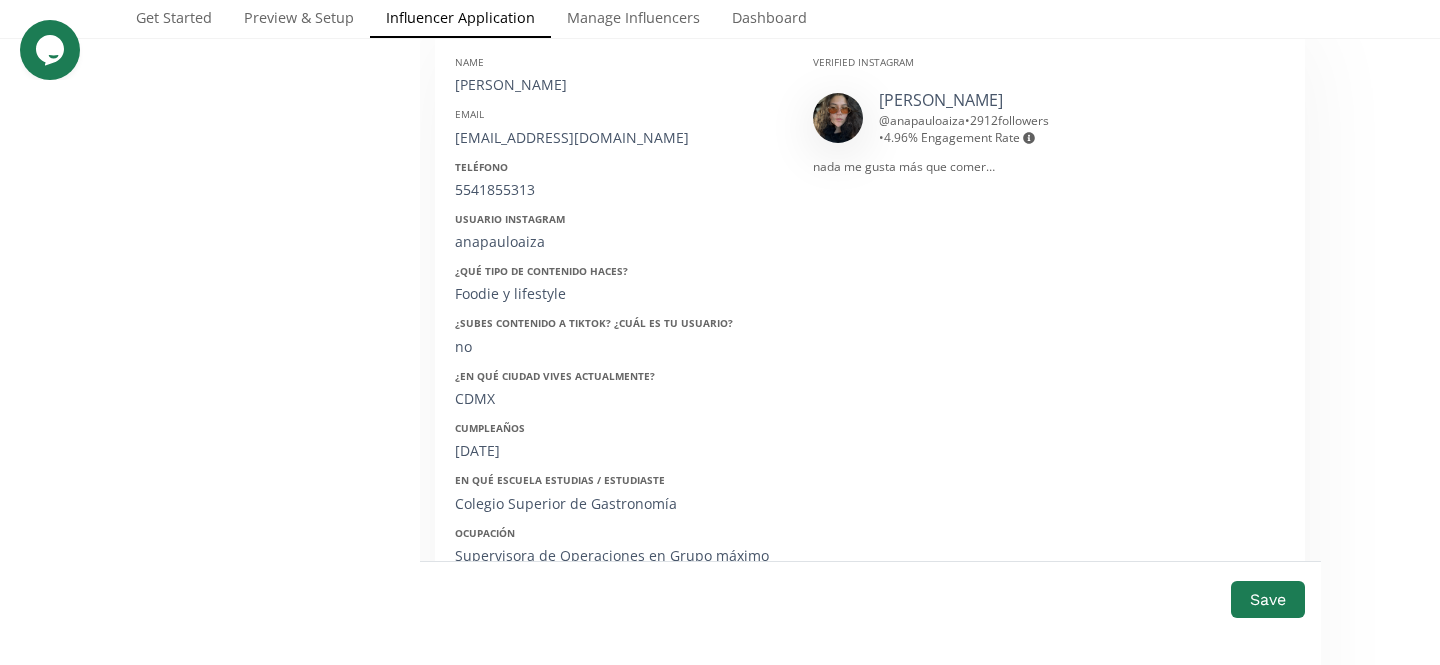 click on "CDMX" at bounding box center [619, 399] 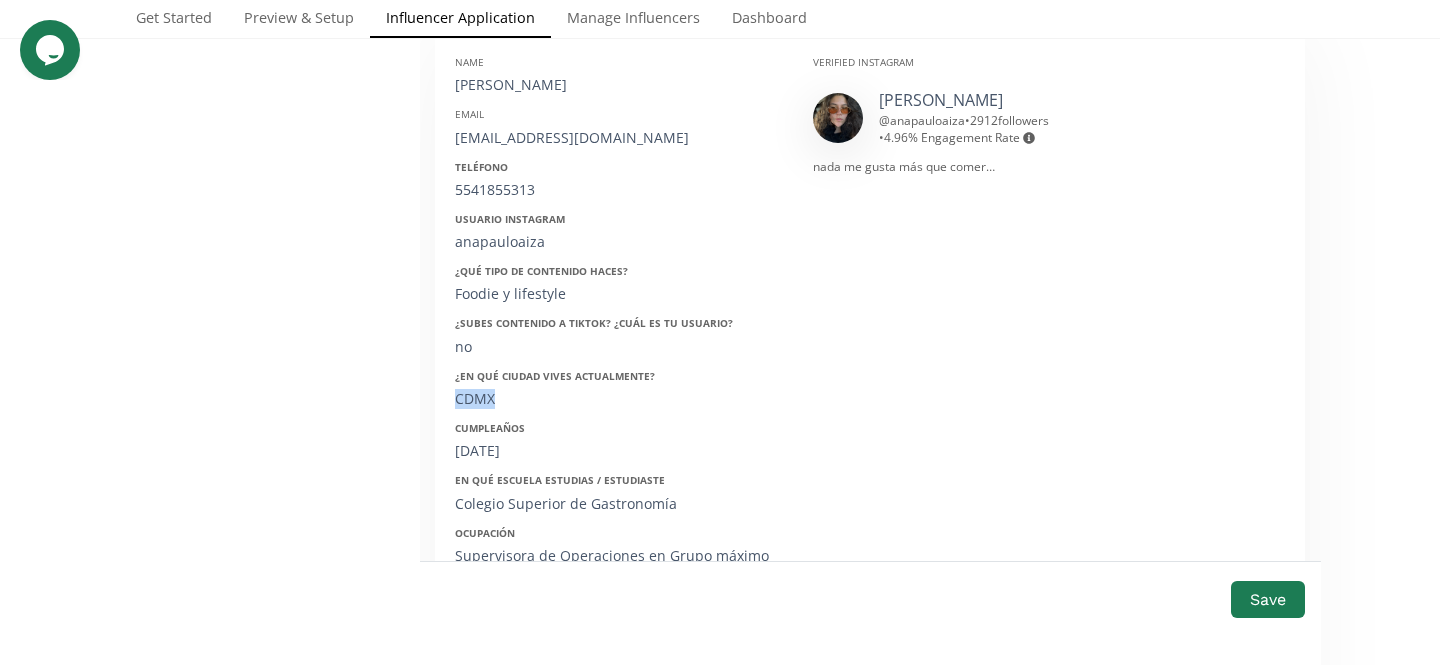 click on "CDMX" at bounding box center [619, 399] 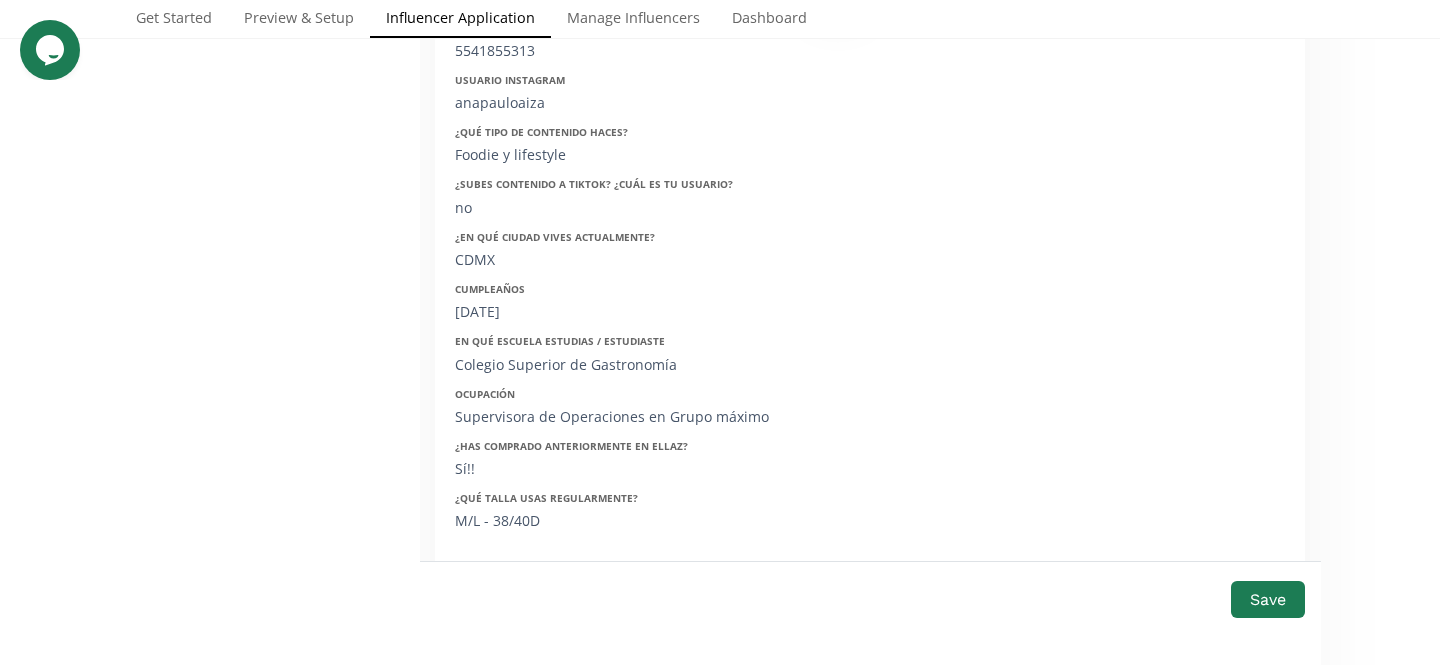 click on "12/03/2001" at bounding box center (619, 312) 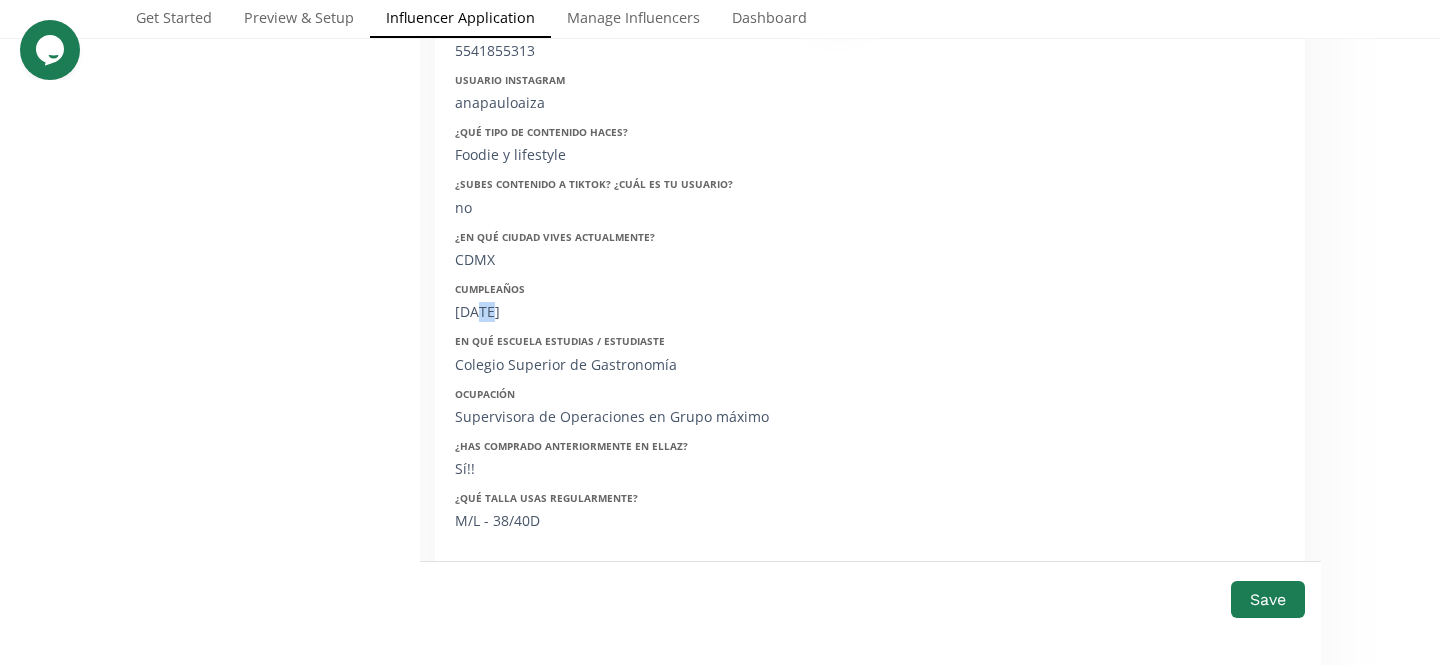 click on "12/03/2001" at bounding box center (619, 312) 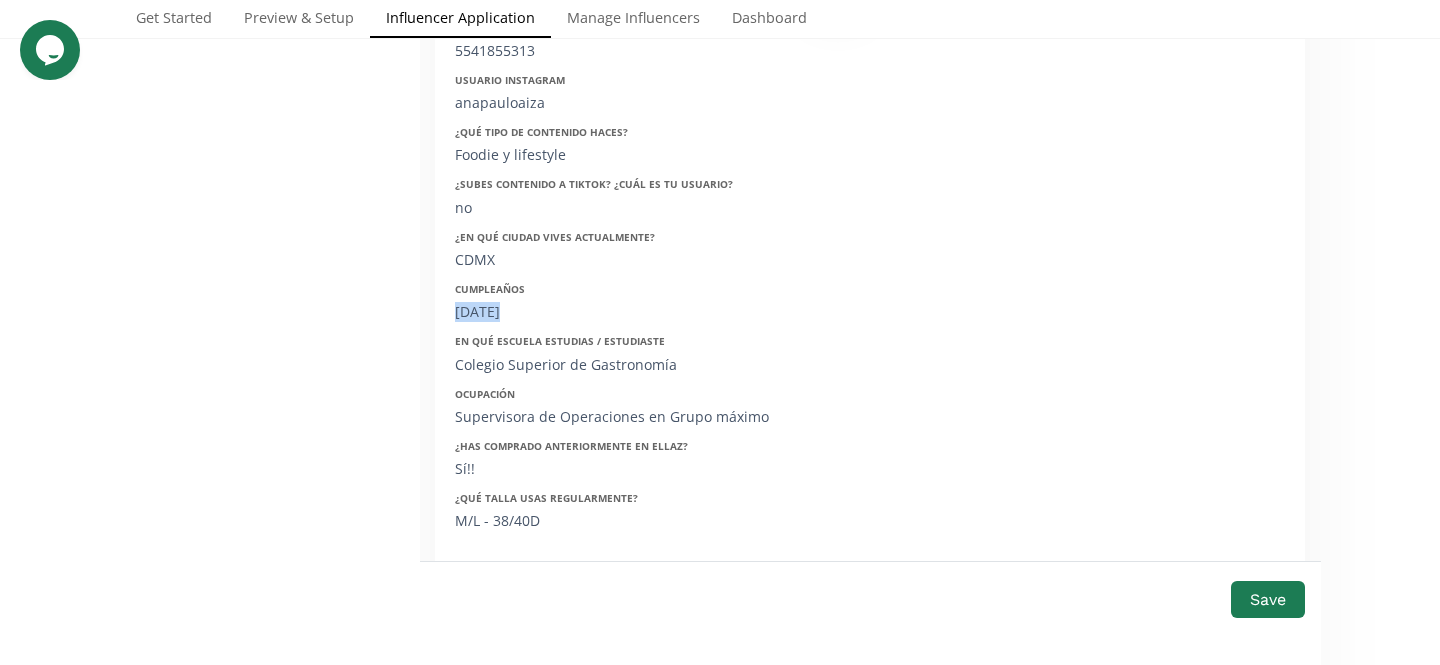 click on "12/03/2001" at bounding box center [619, 312] 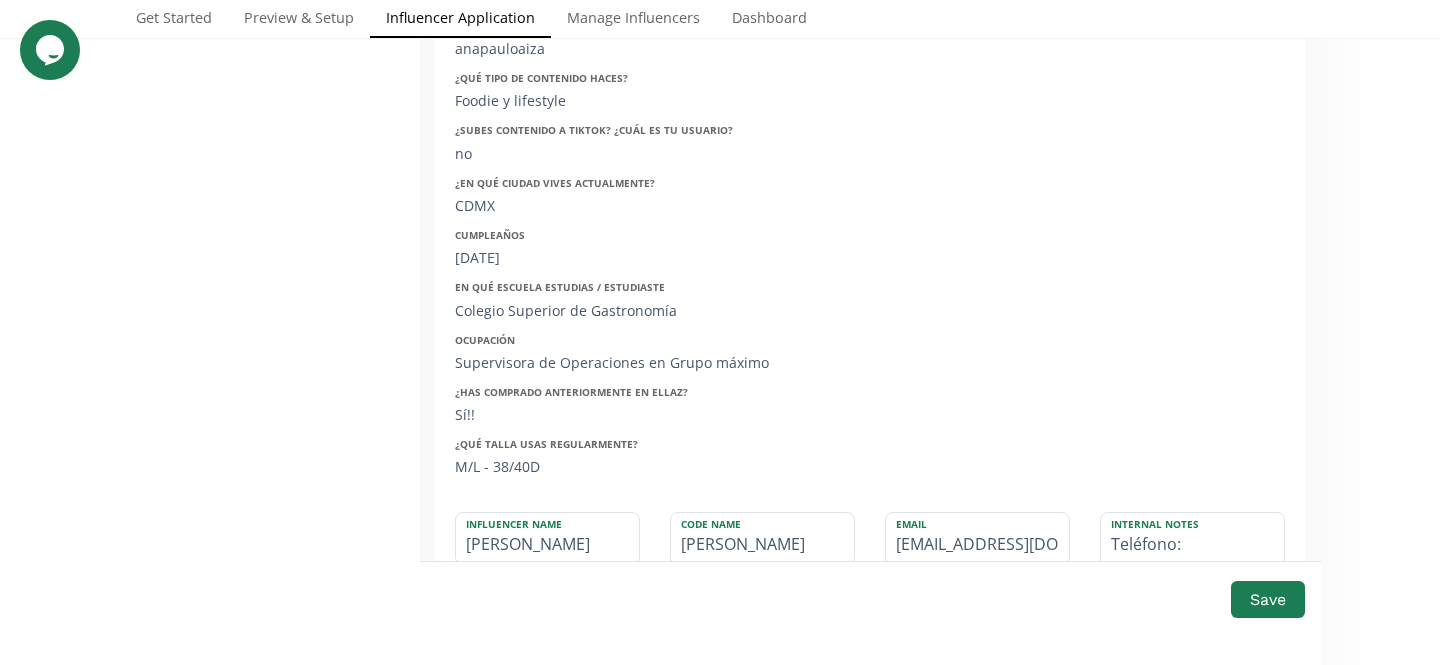 click on "Colegio Superior de Gastronomía" at bounding box center [619, 311] 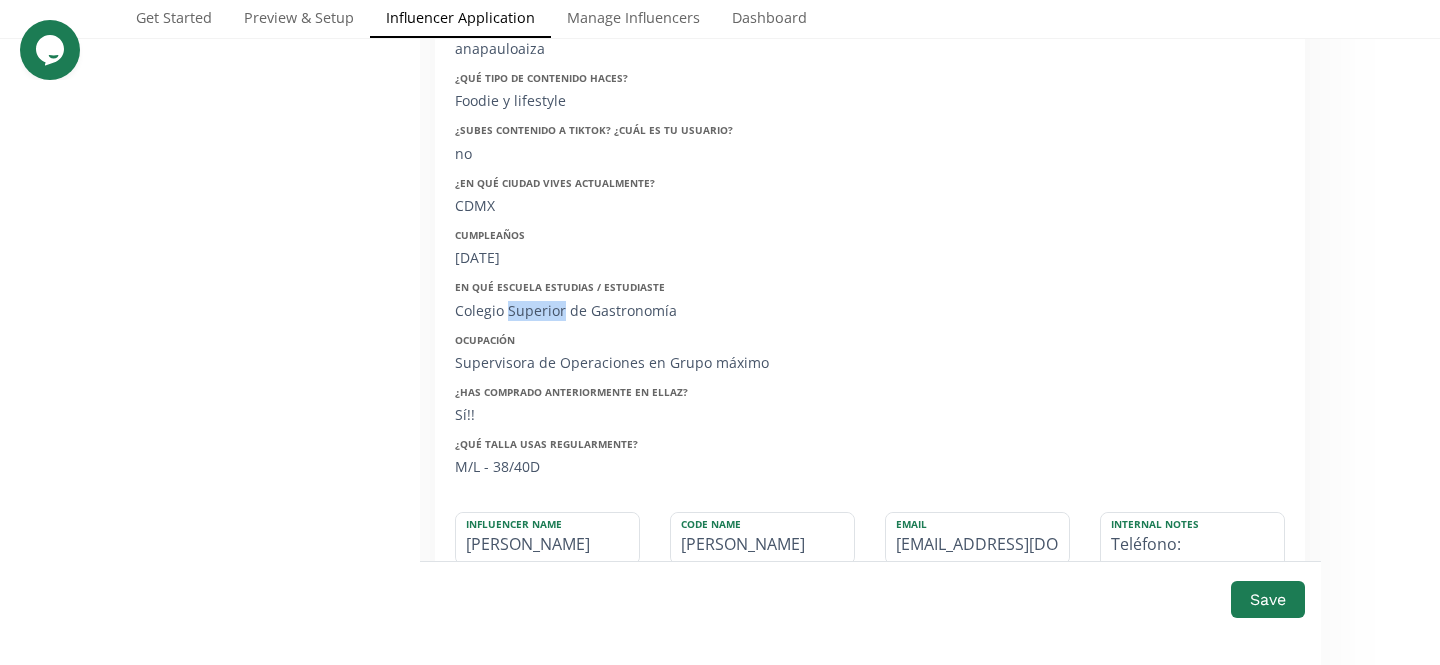 click on "Colegio Superior de Gastronomía" at bounding box center (619, 311) 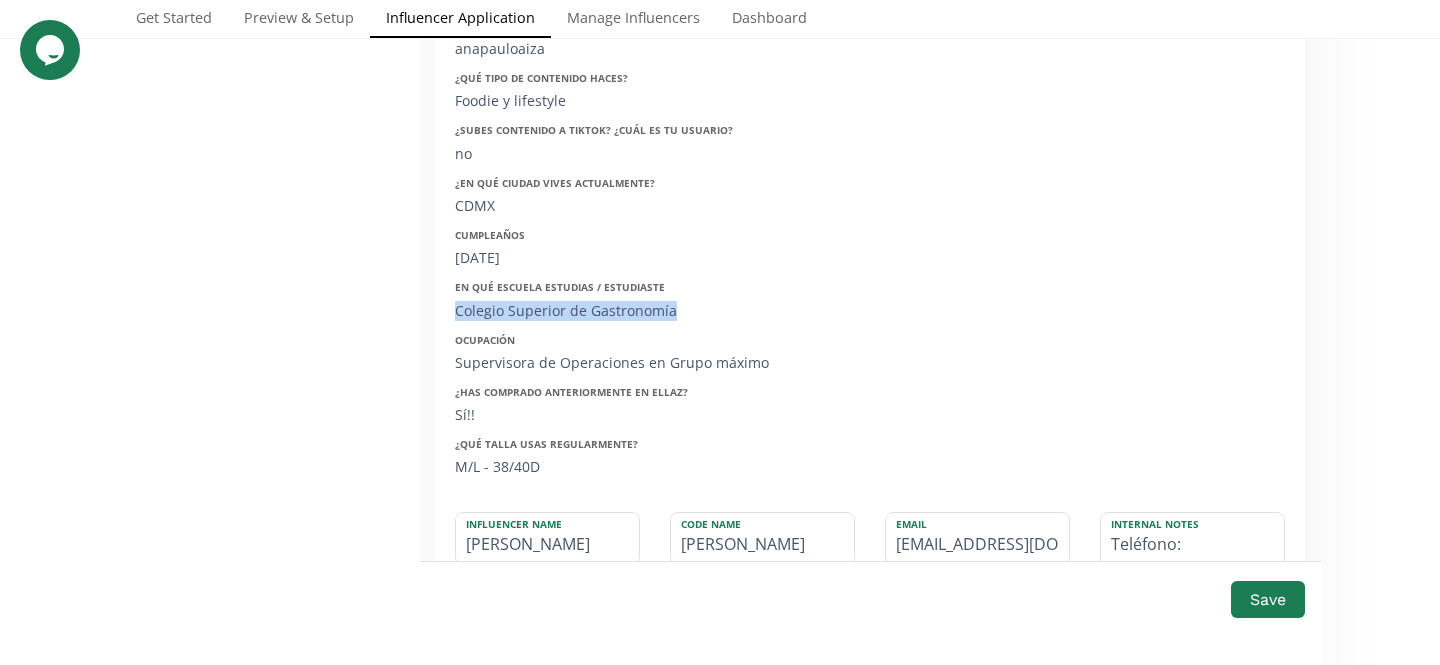 click on "Colegio Superior de Gastronomía" at bounding box center (619, 311) 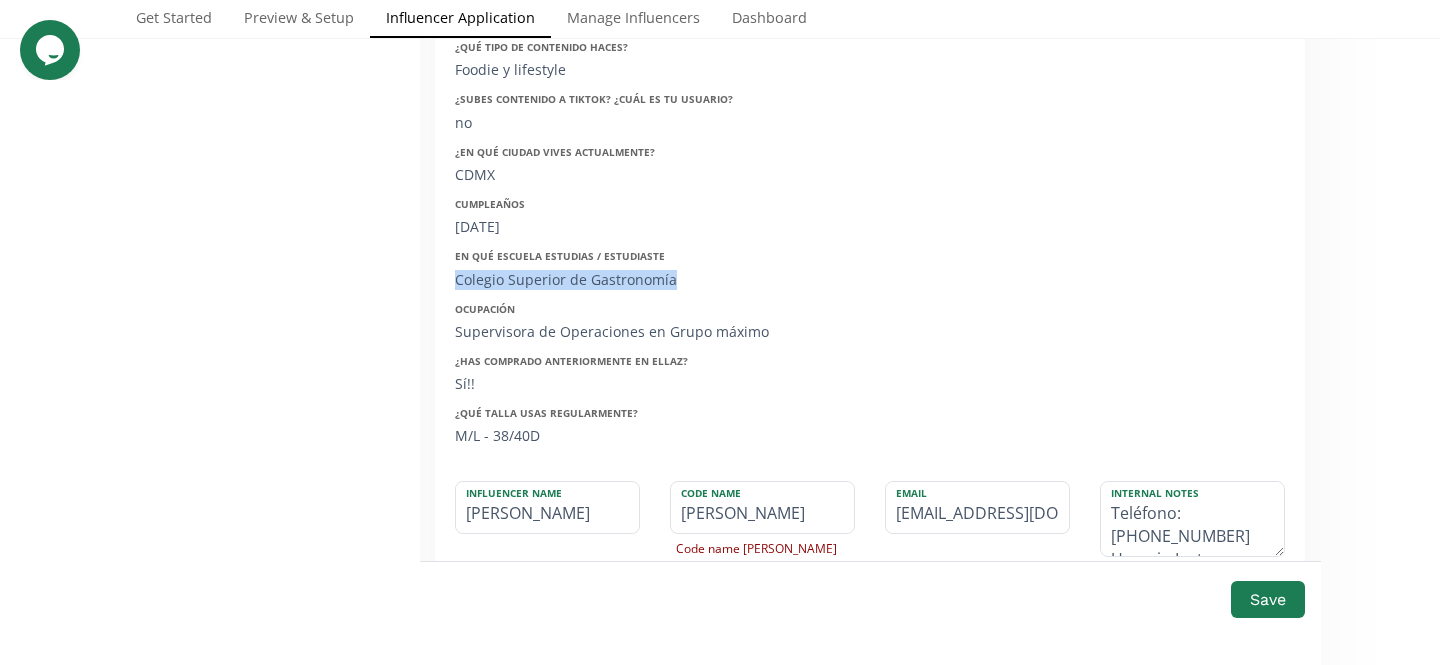 scroll, scrollTop: 629, scrollLeft: 0, axis: vertical 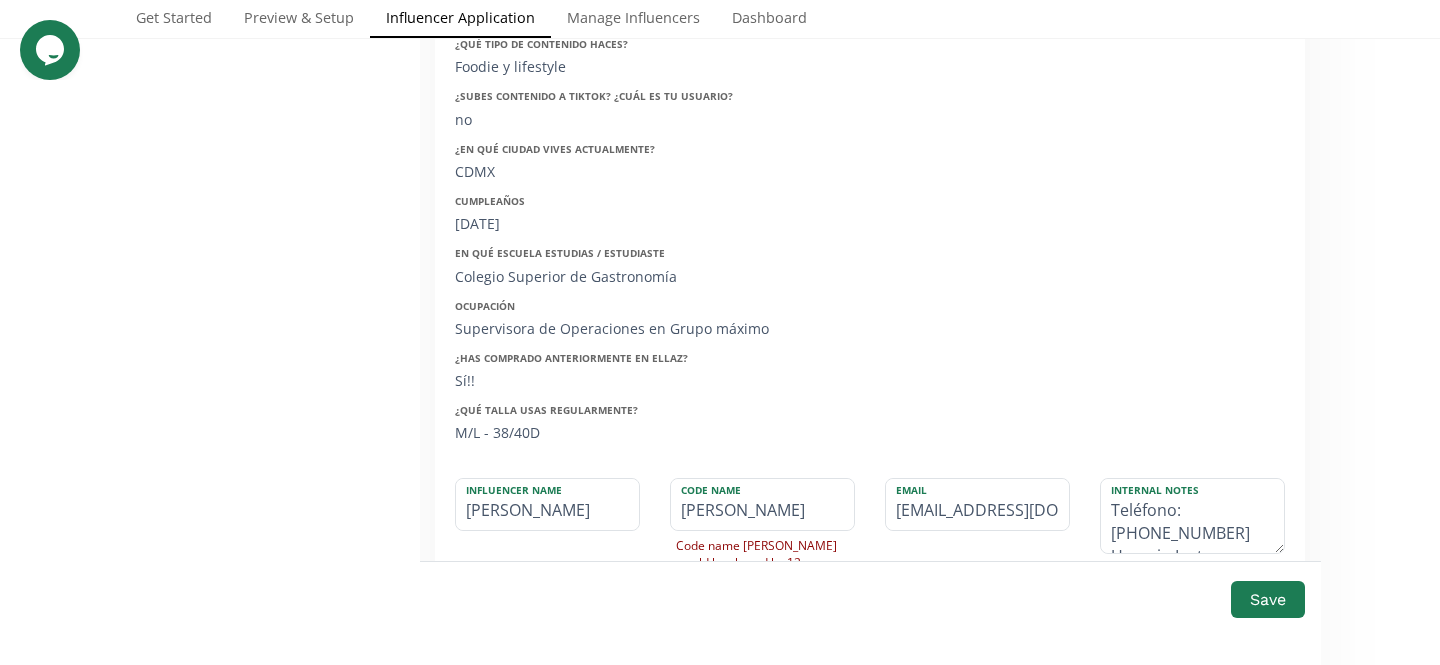 click on "Supervisora de Operaciones en Grupo máximo" at bounding box center (619, 329) 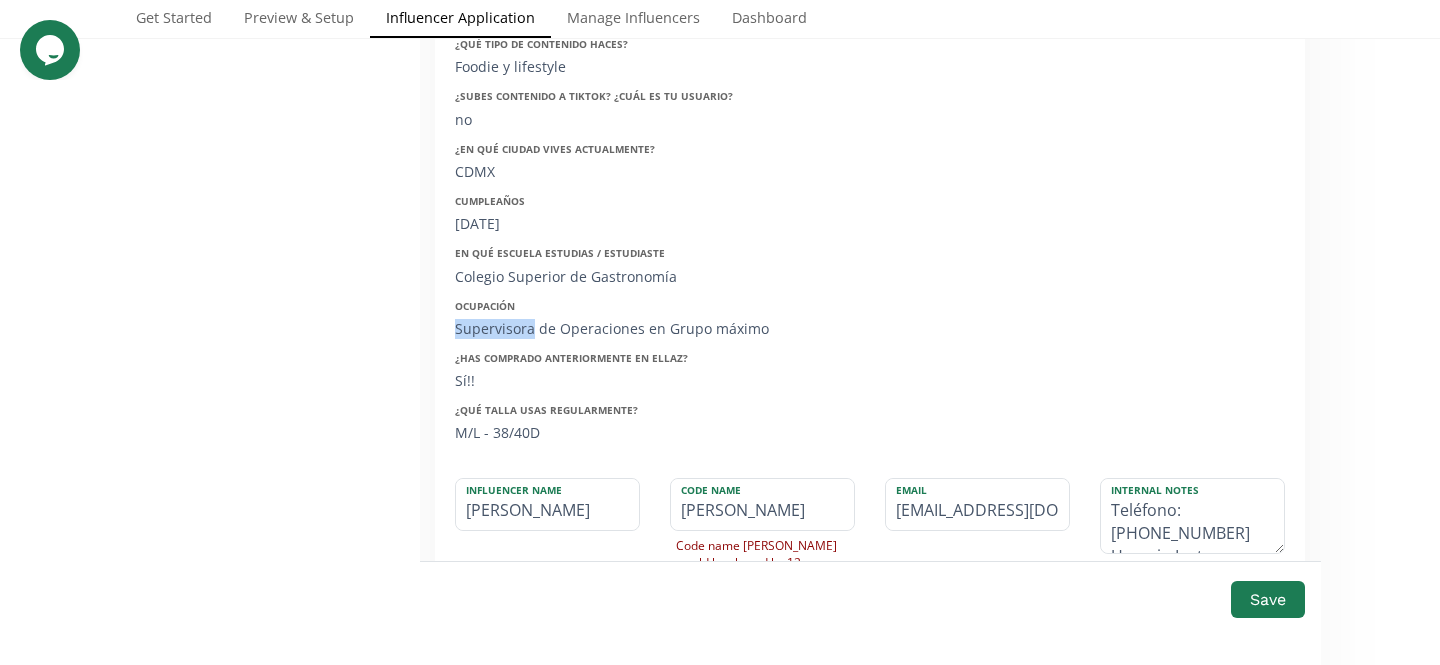 click on "Supervisora de Operaciones en Grupo máximo" at bounding box center [619, 329] 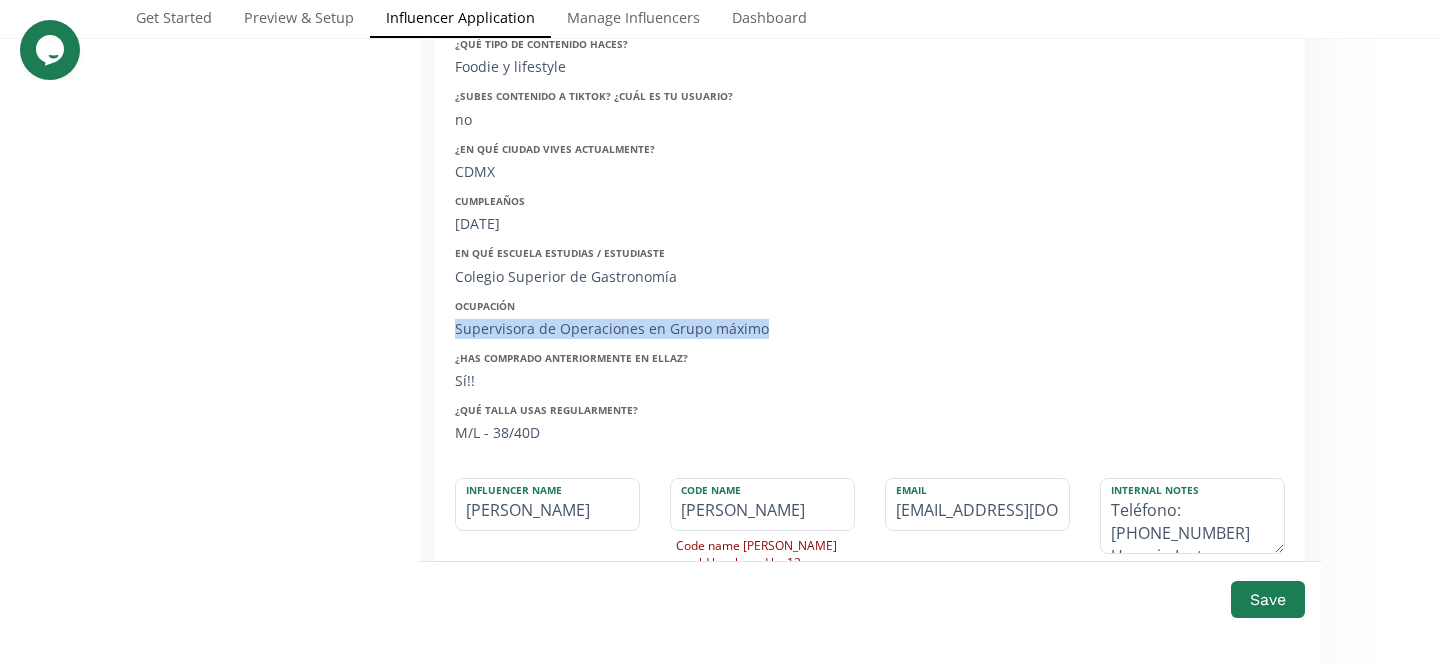click on "Supervisora de Operaciones en Grupo máximo" at bounding box center (619, 329) 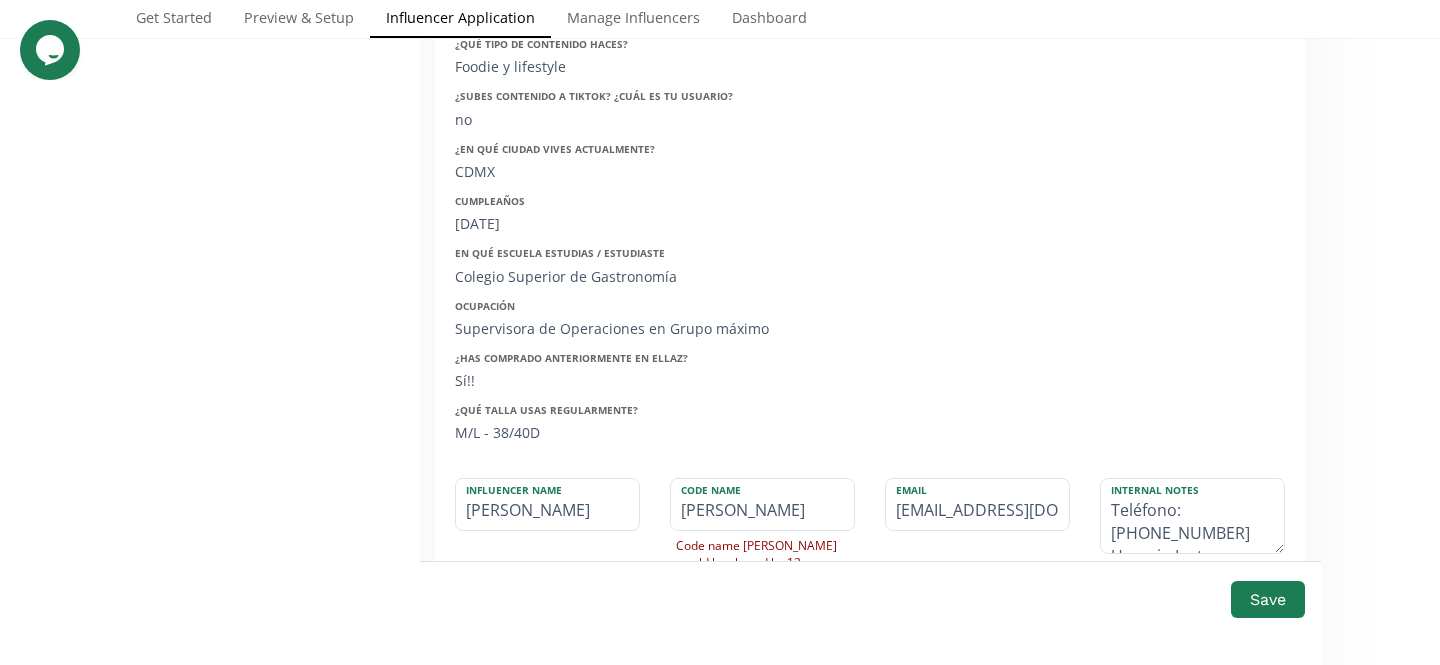 click on "M/L - 38/40D" at bounding box center (619, 433) 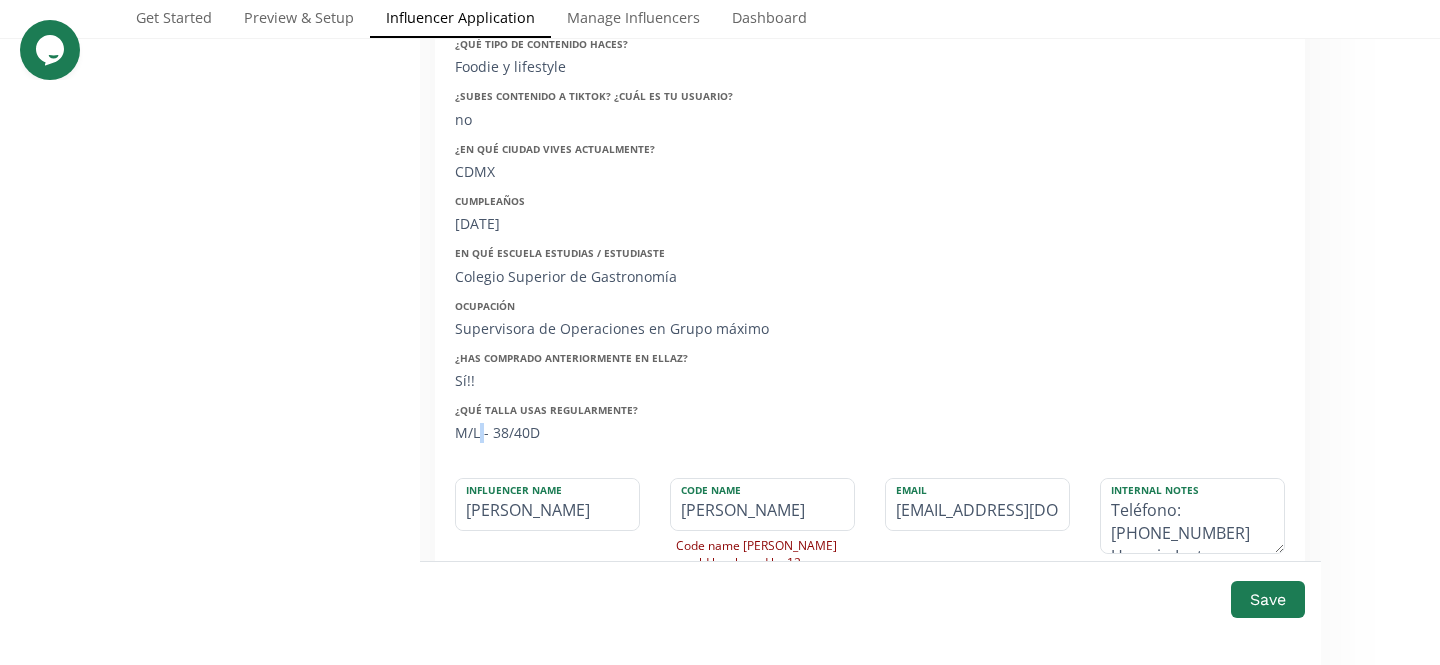 click on "M/L - 38/40D" at bounding box center (619, 433) 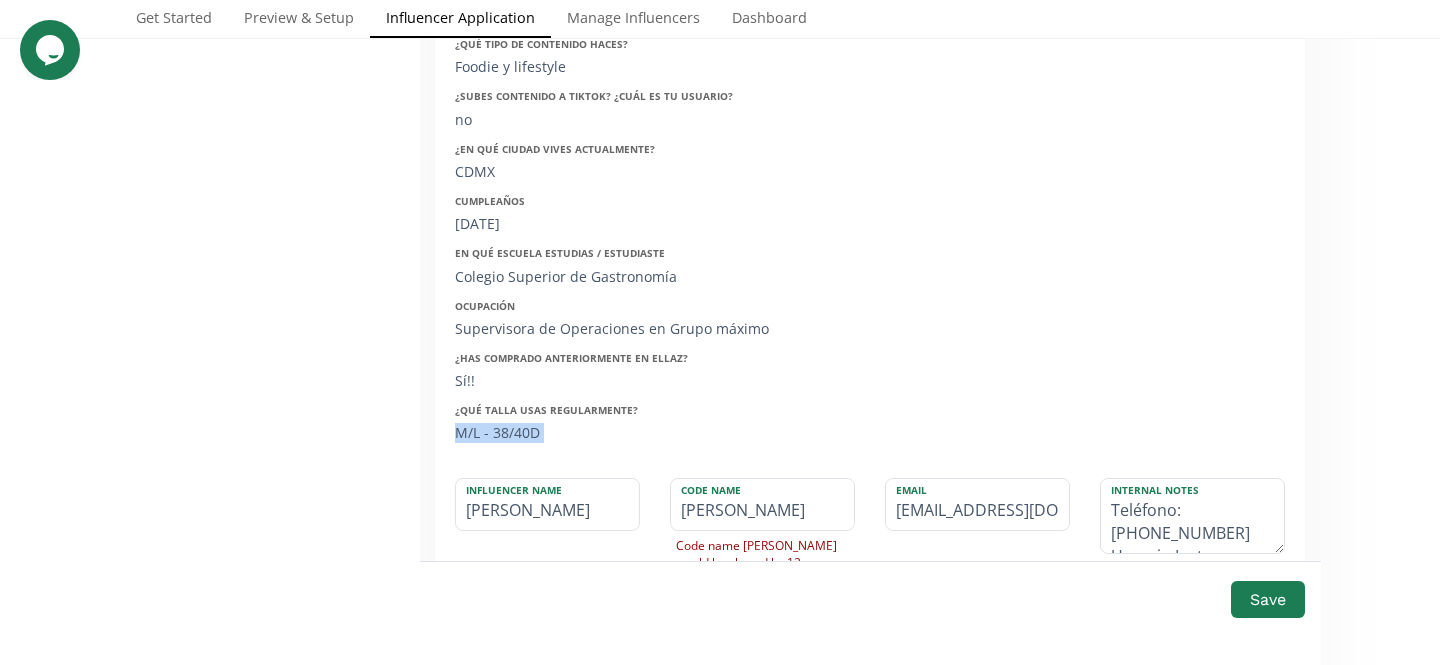 click on "M/L - 38/40D" at bounding box center [619, 433] 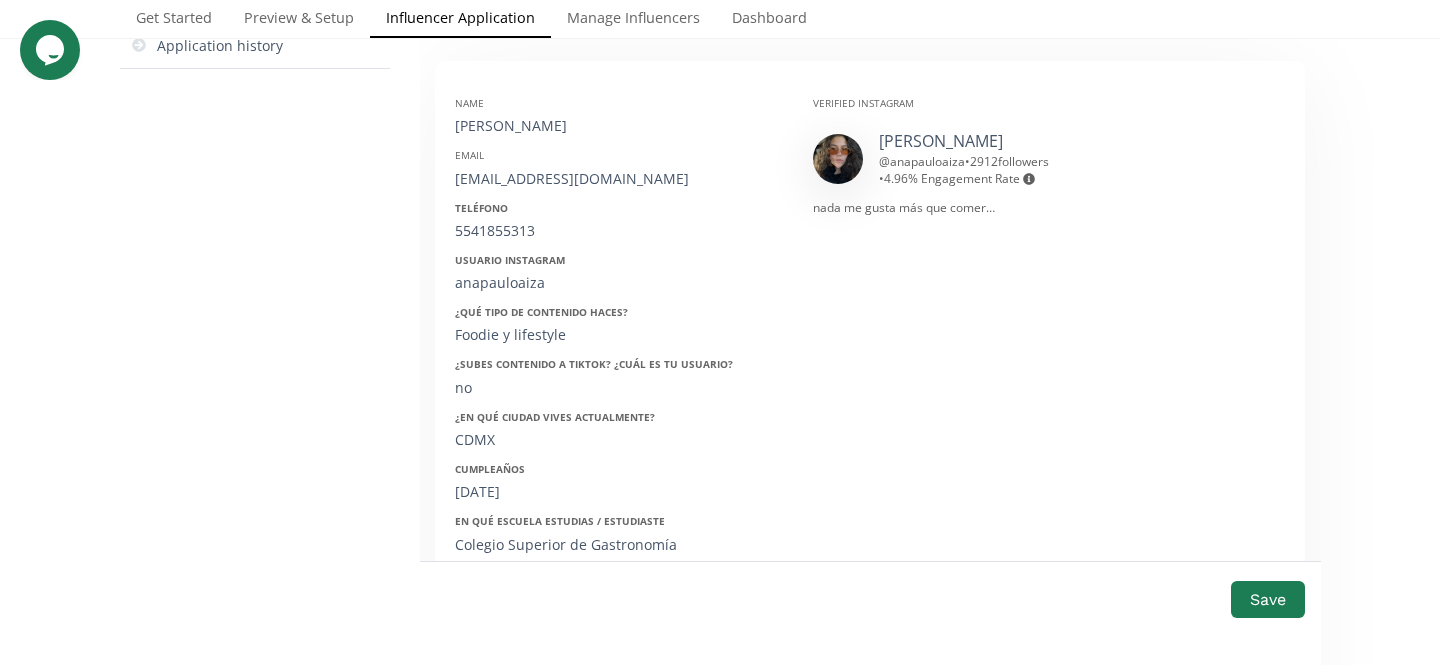 scroll, scrollTop: 327, scrollLeft: 0, axis: vertical 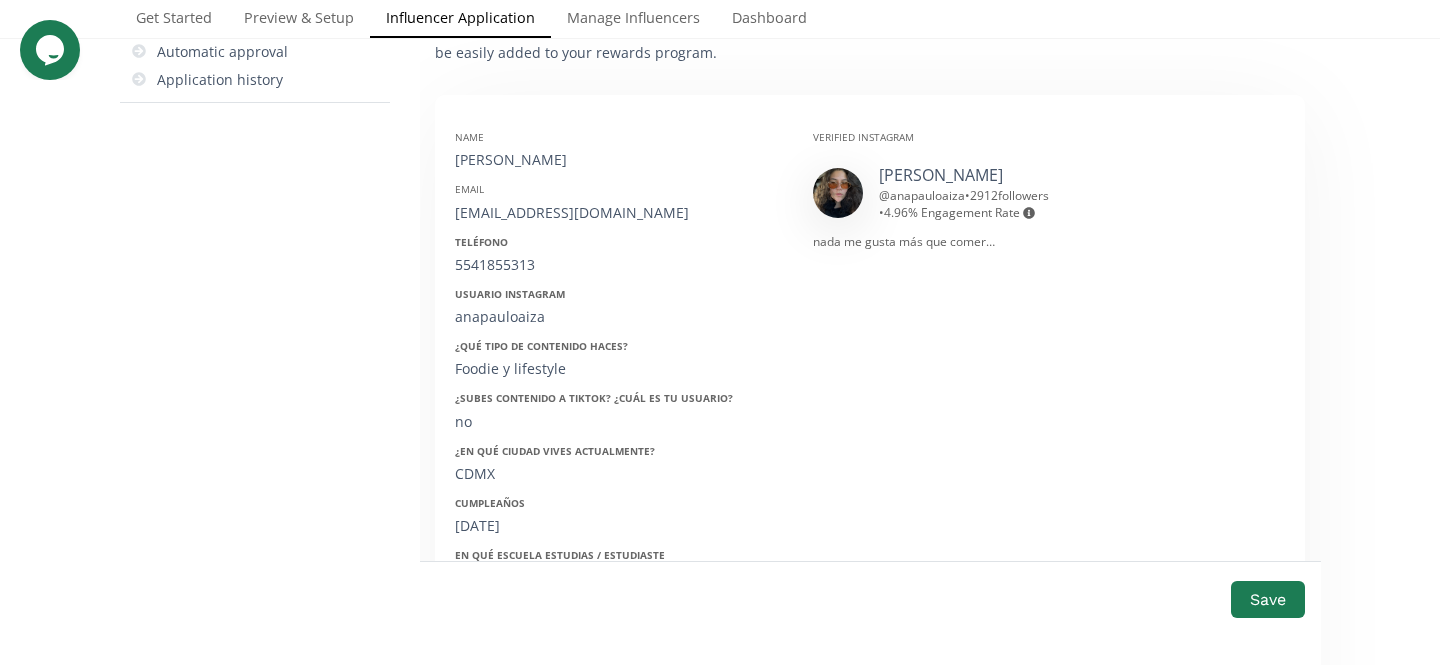 click on "alnaniloa@gmail.com" at bounding box center [619, 213] 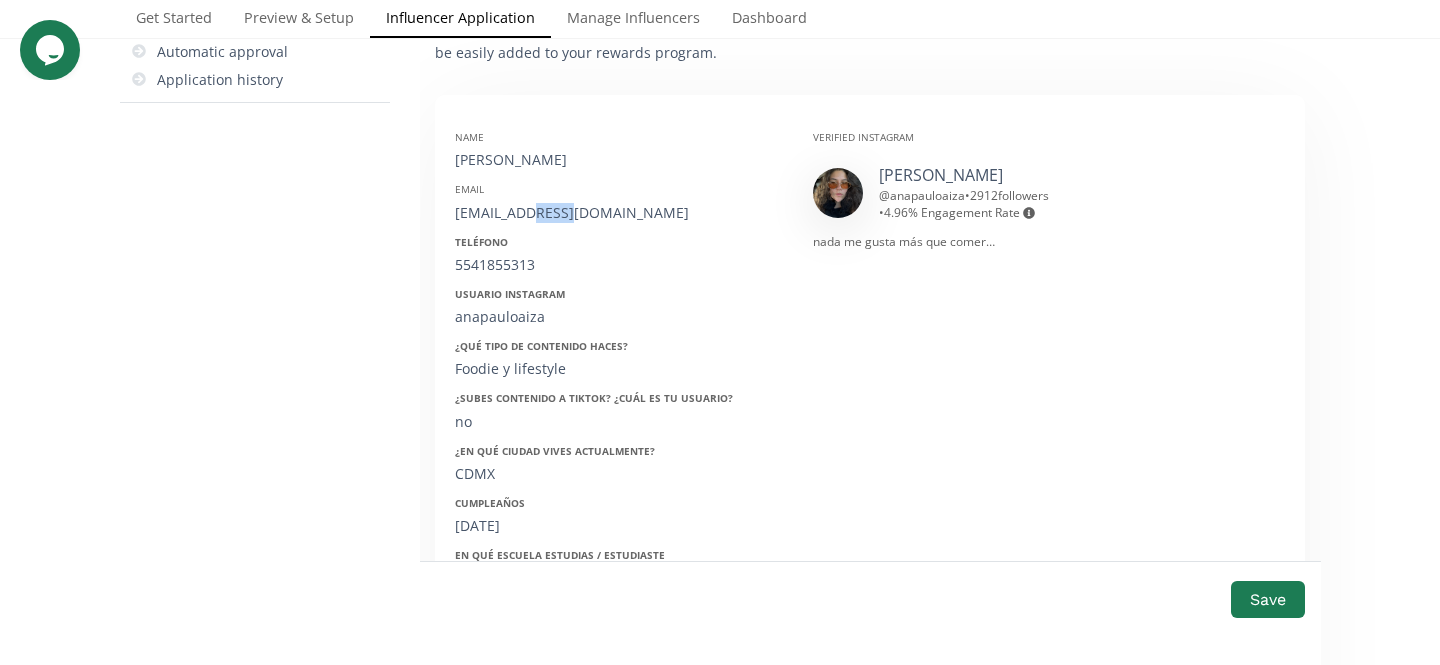 click on "alnaniloa@gmail.com" at bounding box center (619, 213) 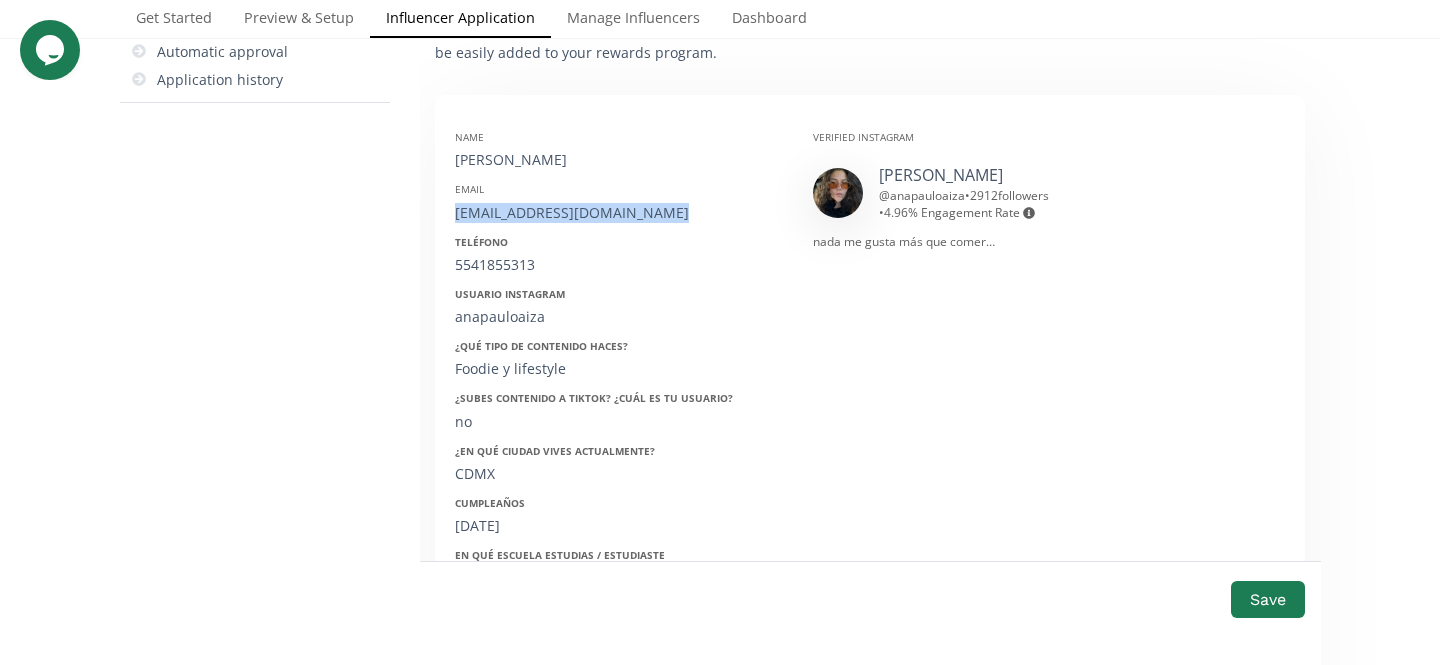 click on "alnaniloa@gmail.com" at bounding box center (619, 213) 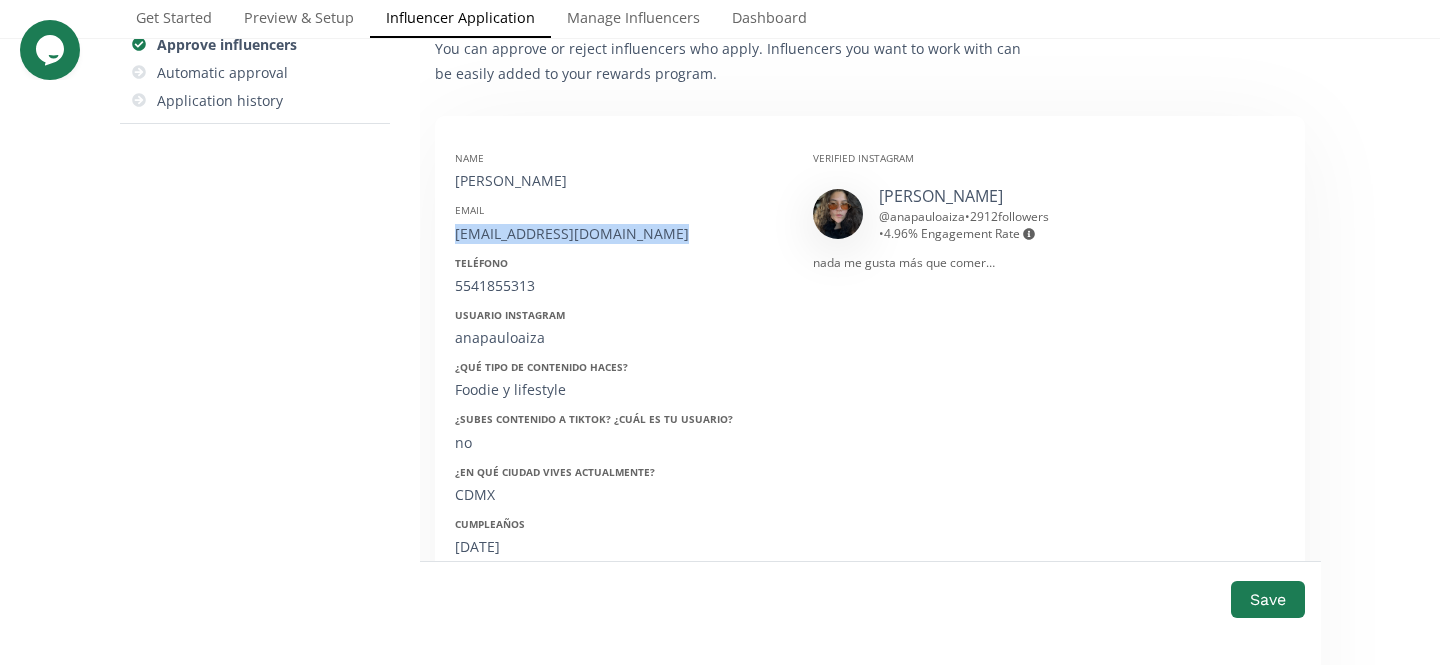 scroll, scrollTop: 305, scrollLeft: 0, axis: vertical 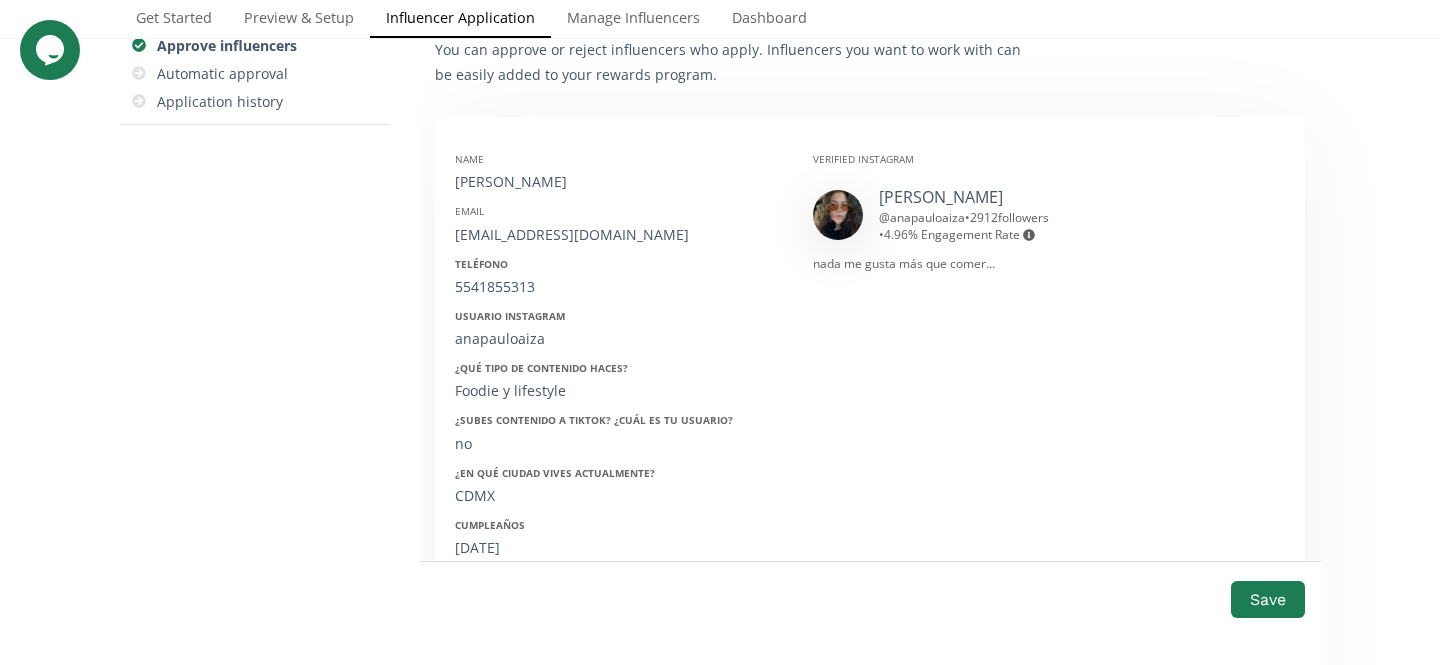 click on "[PERSON_NAME] [PERSON_NAME]" at bounding box center [619, 182] 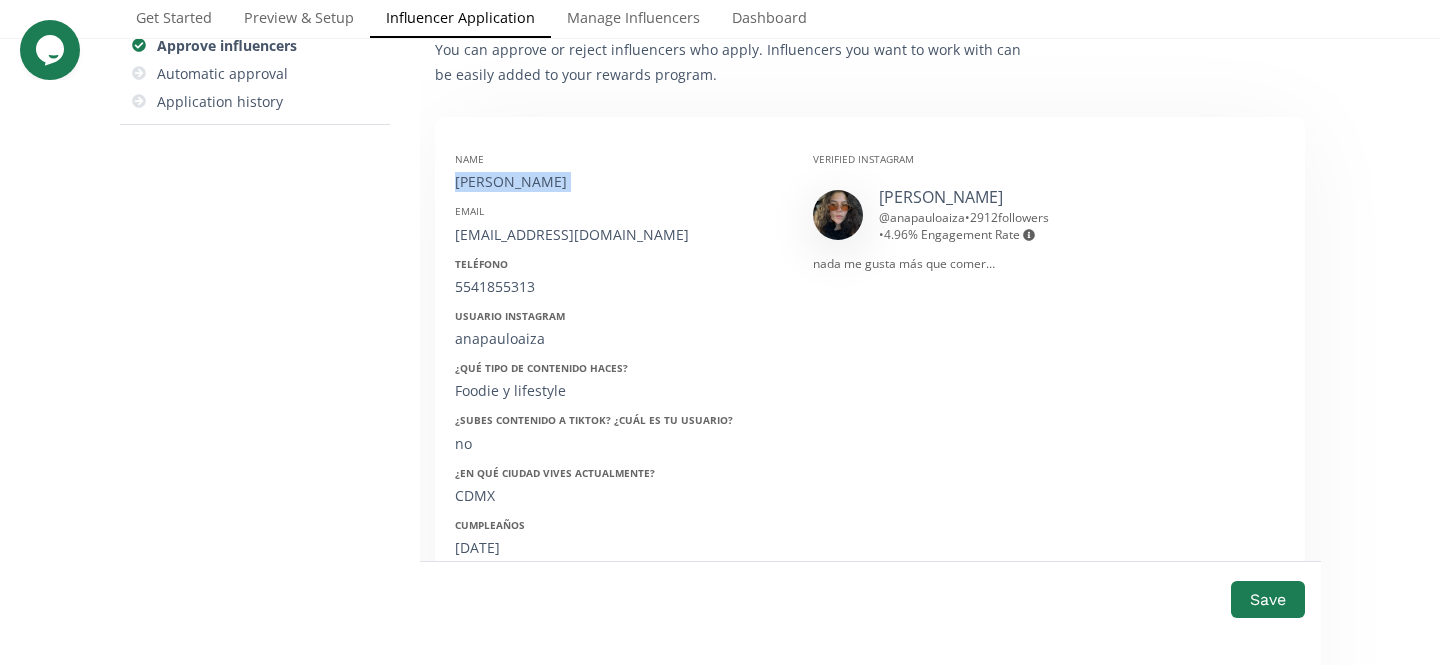 click on "[PERSON_NAME] [PERSON_NAME]" at bounding box center [619, 182] 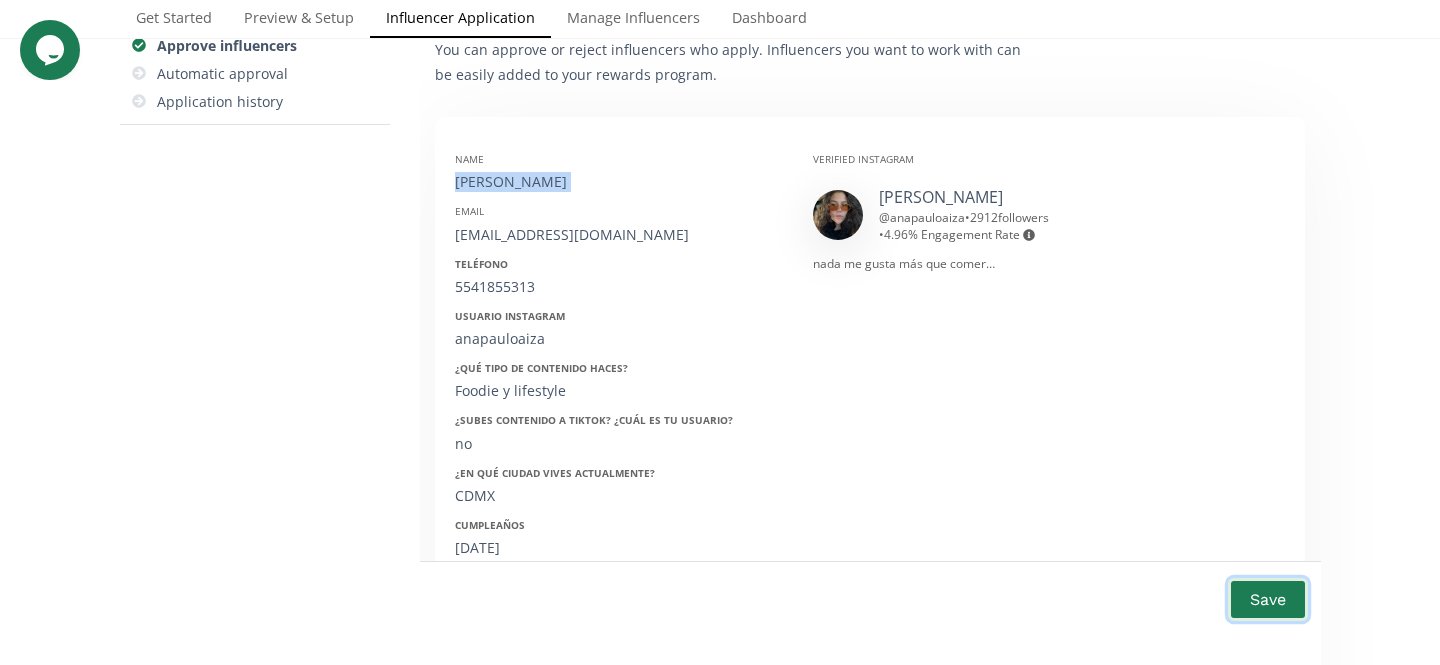 click on "Save" at bounding box center [1268, 599] 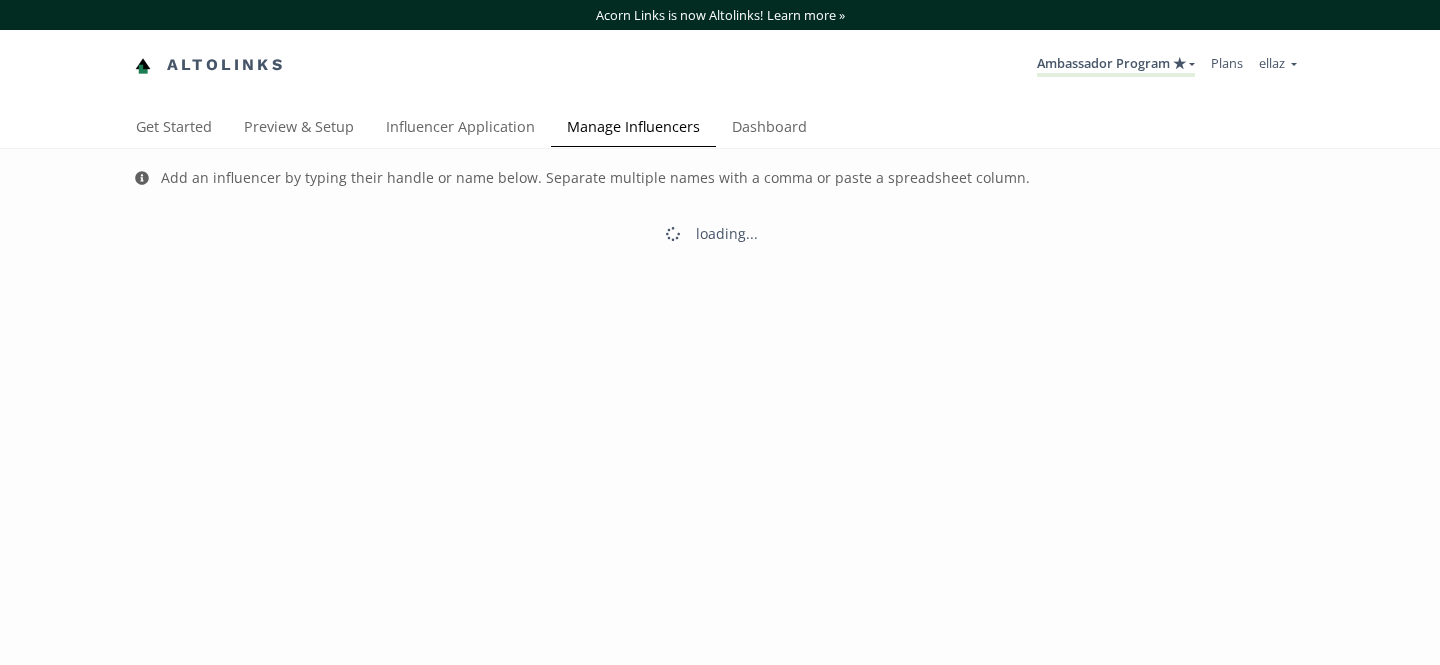 scroll, scrollTop: 0, scrollLeft: 0, axis: both 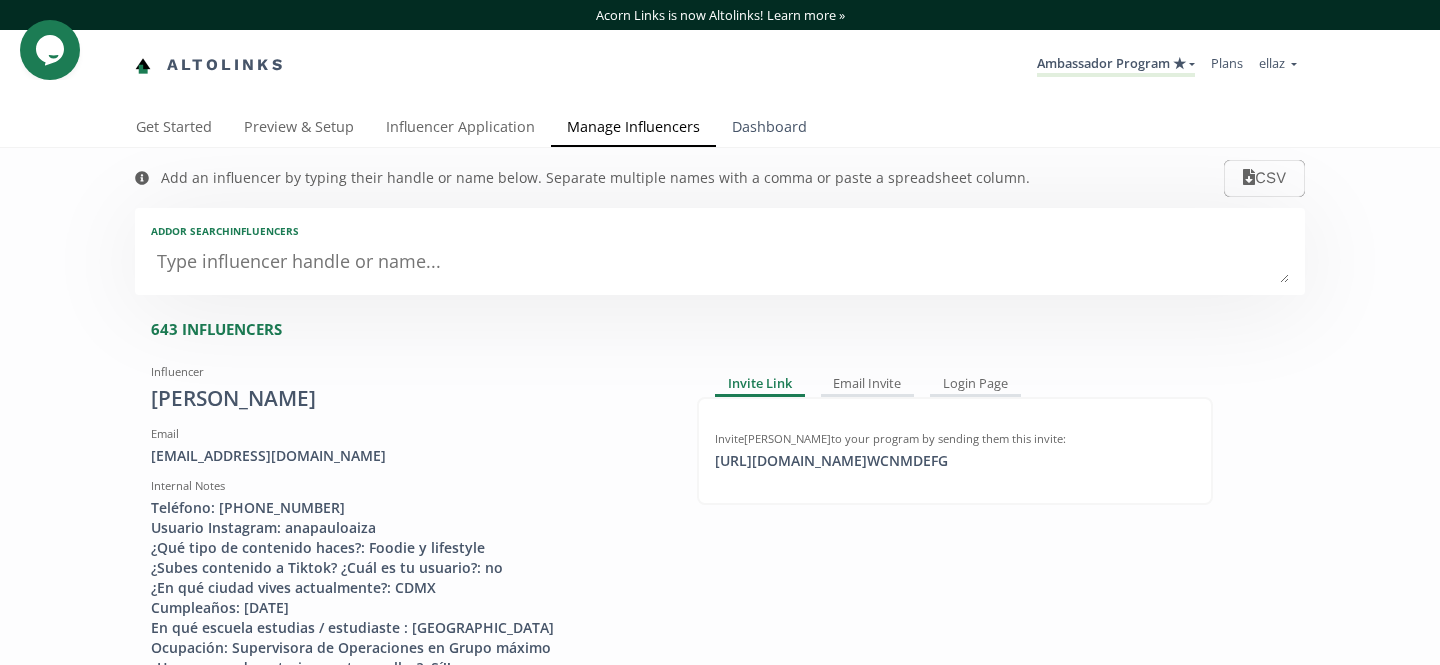 click on "Dashboard" at bounding box center (769, 129) 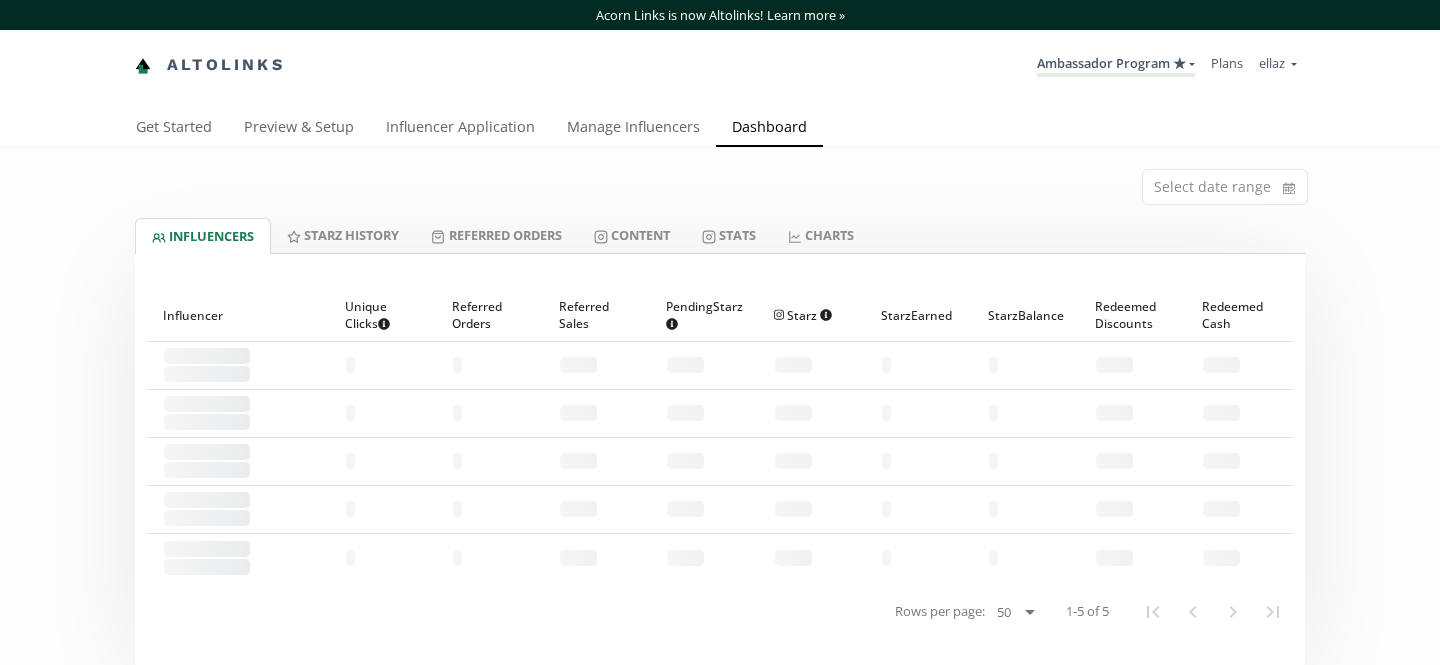 scroll, scrollTop: 0, scrollLeft: 0, axis: both 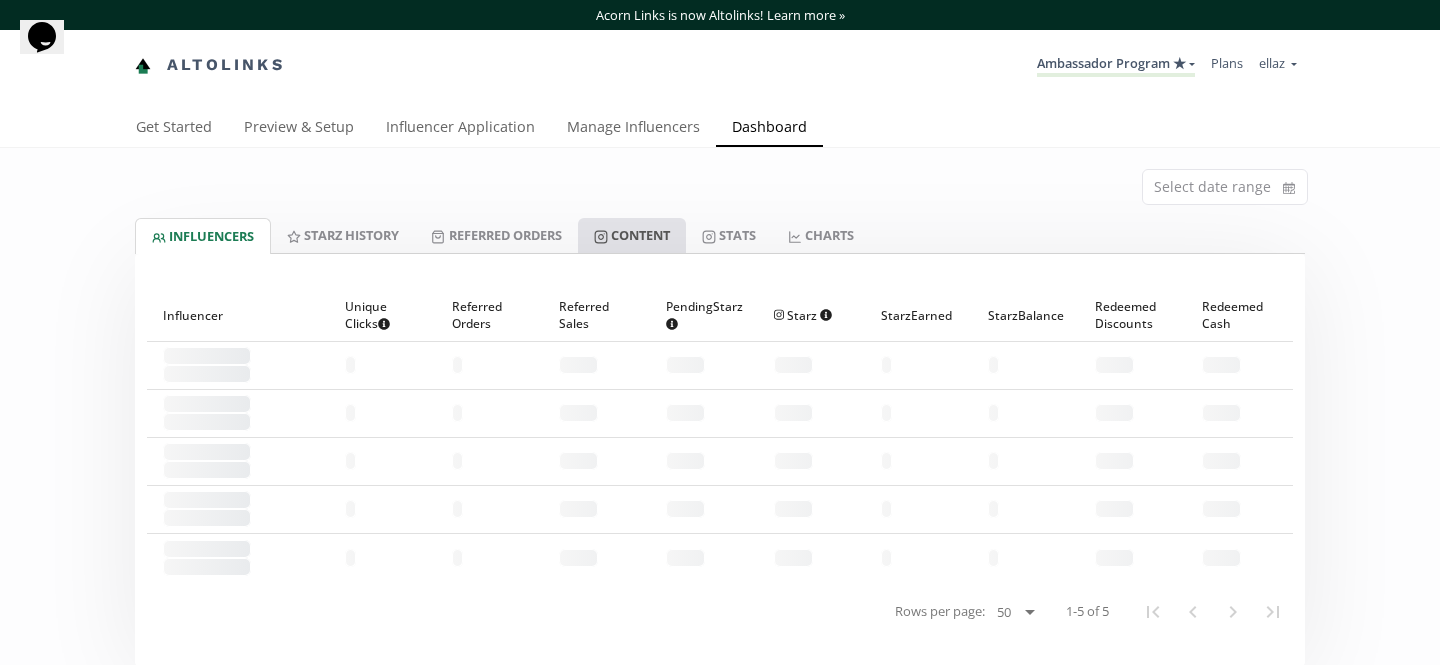 click on "Content" at bounding box center [632, 235] 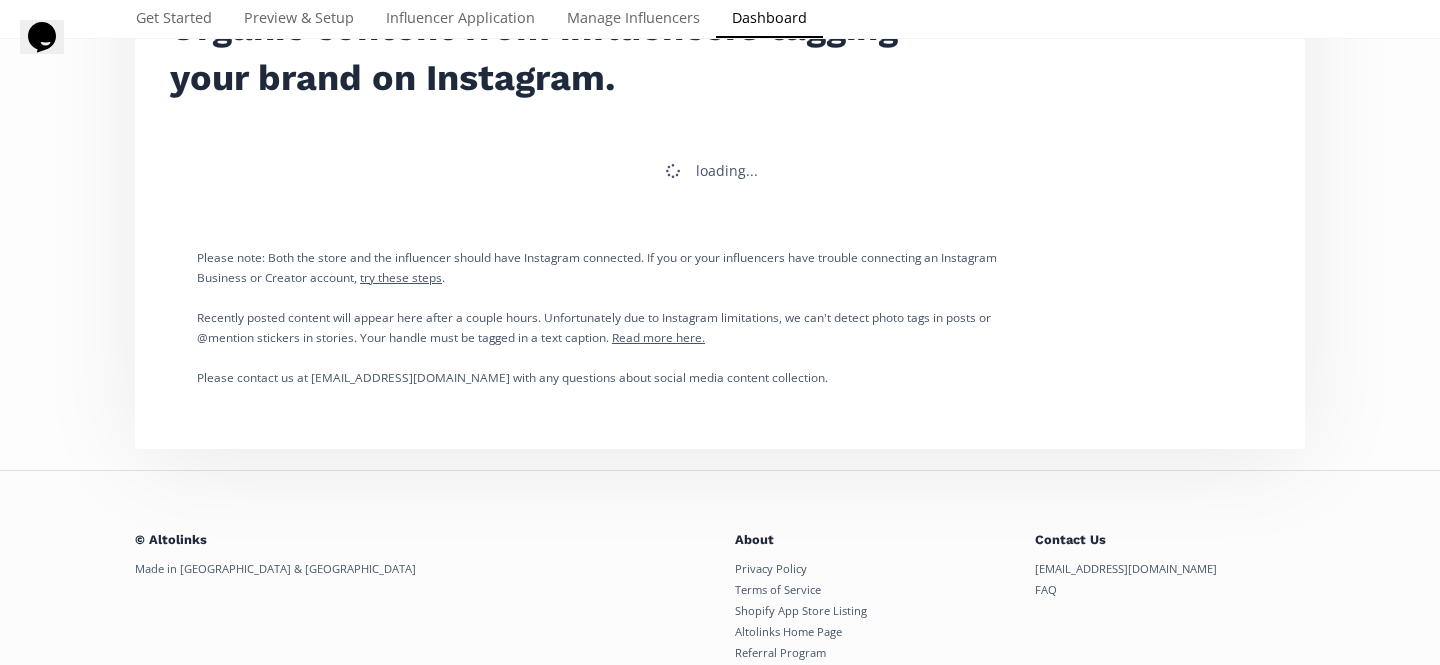 scroll, scrollTop: 345, scrollLeft: 0, axis: vertical 